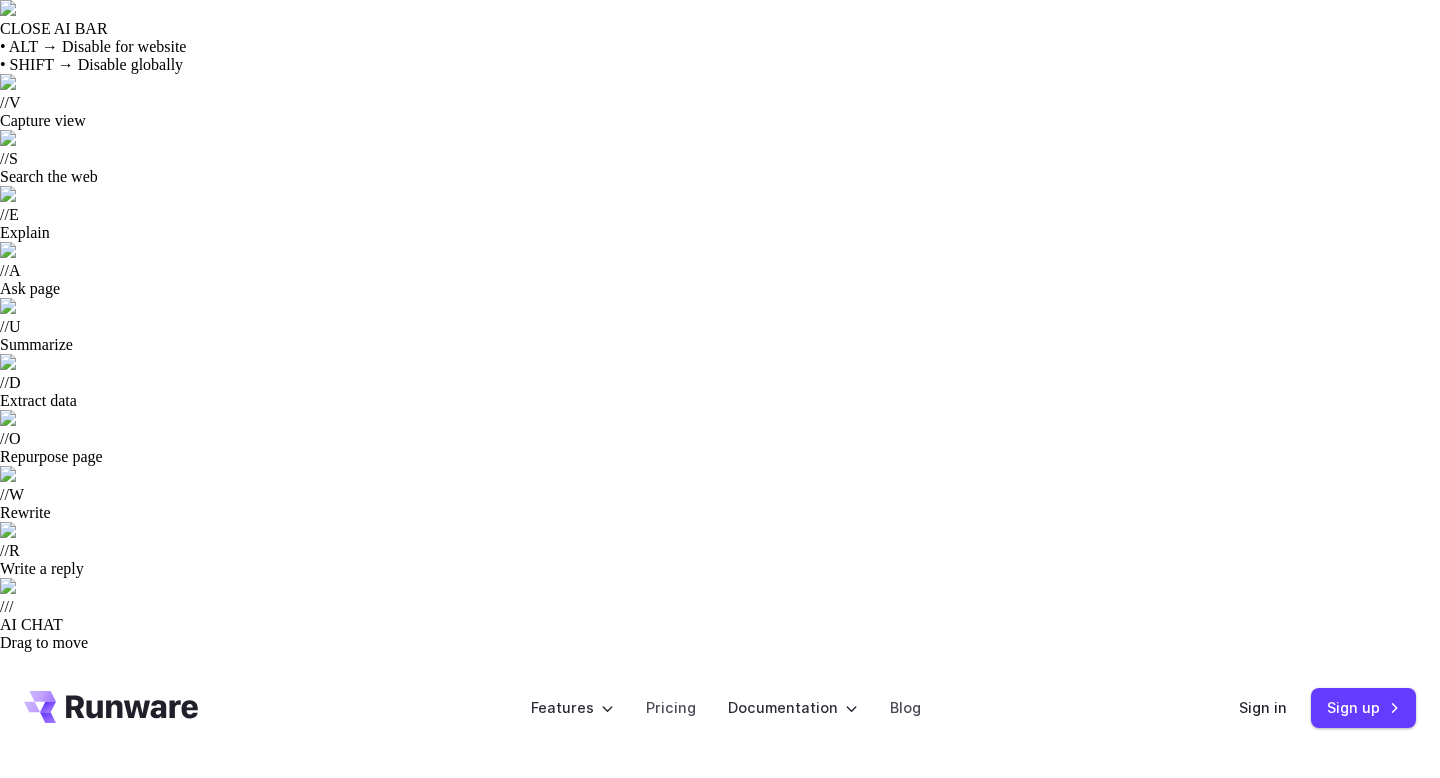 scroll, scrollTop: 0, scrollLeft: 0, axis: both 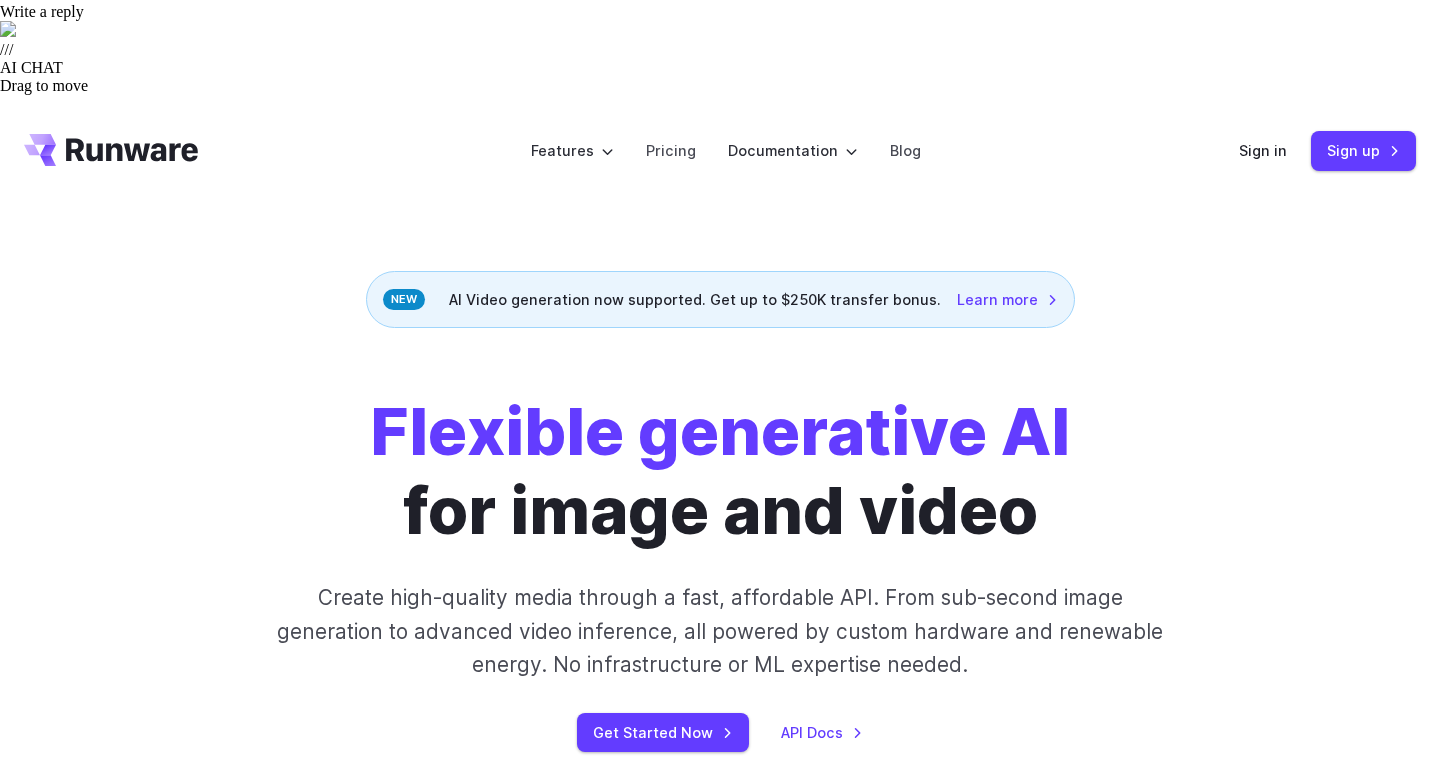 click on "Video" at bounding box center (512, 1259) 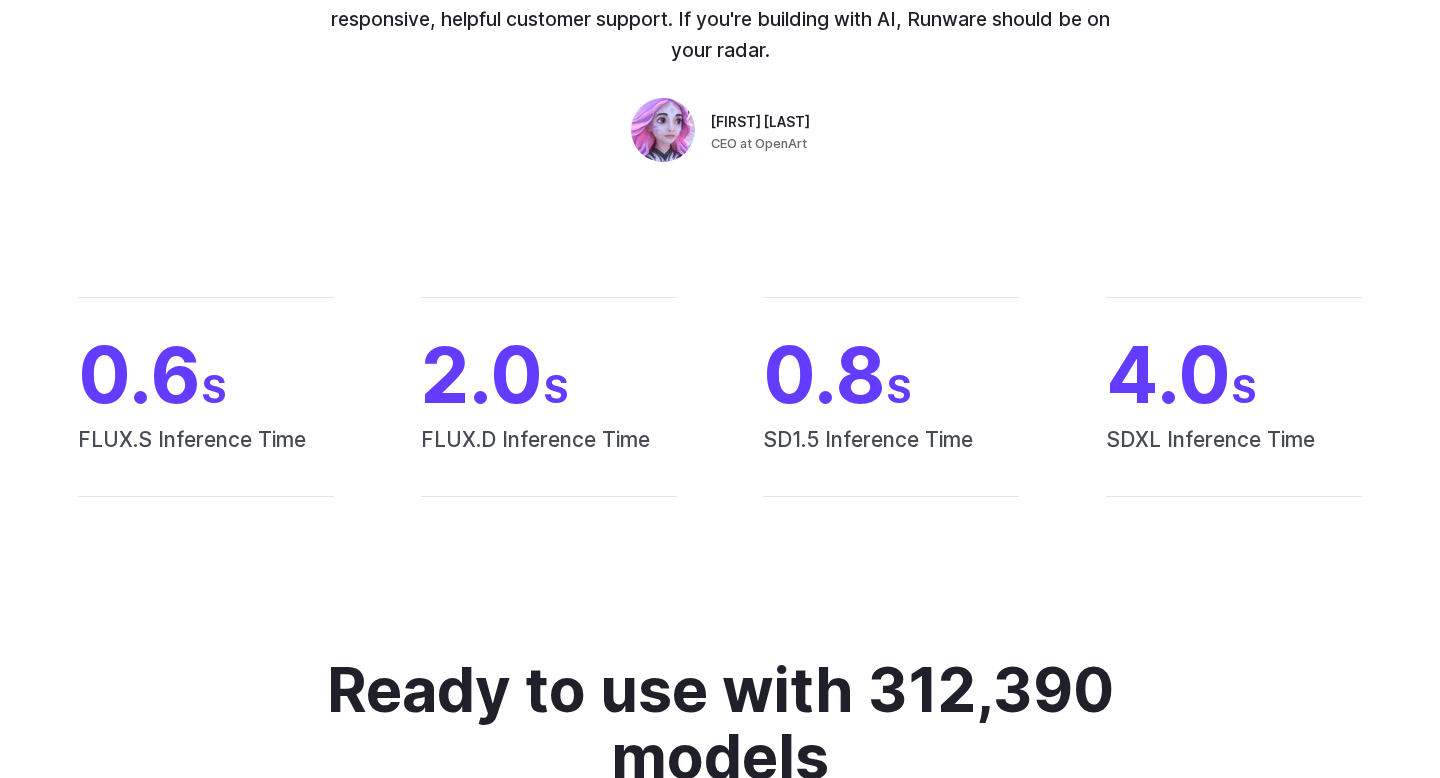 scroll, scrollTop: 2519, scrollLeft: 0, axis: vertical 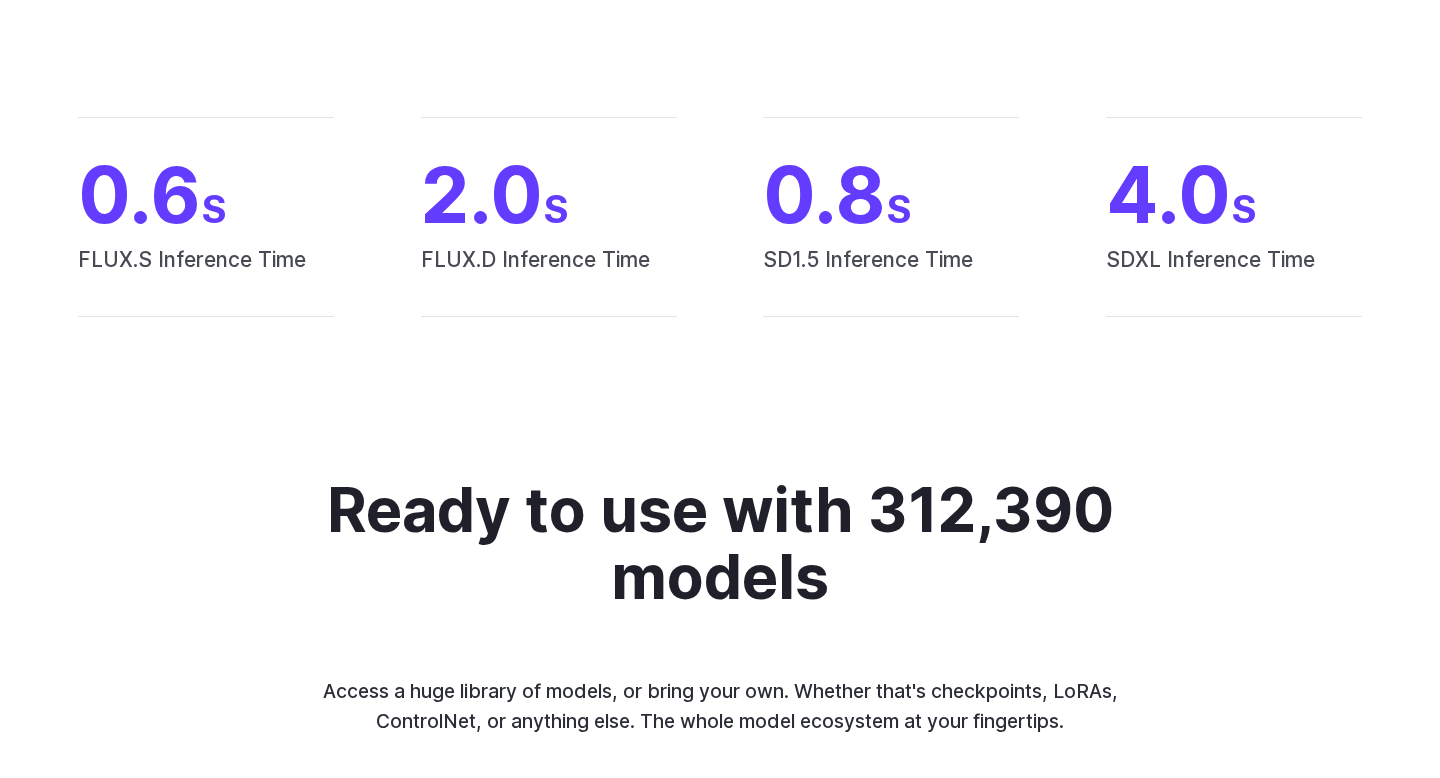 click at bounding box center (2799, 976) 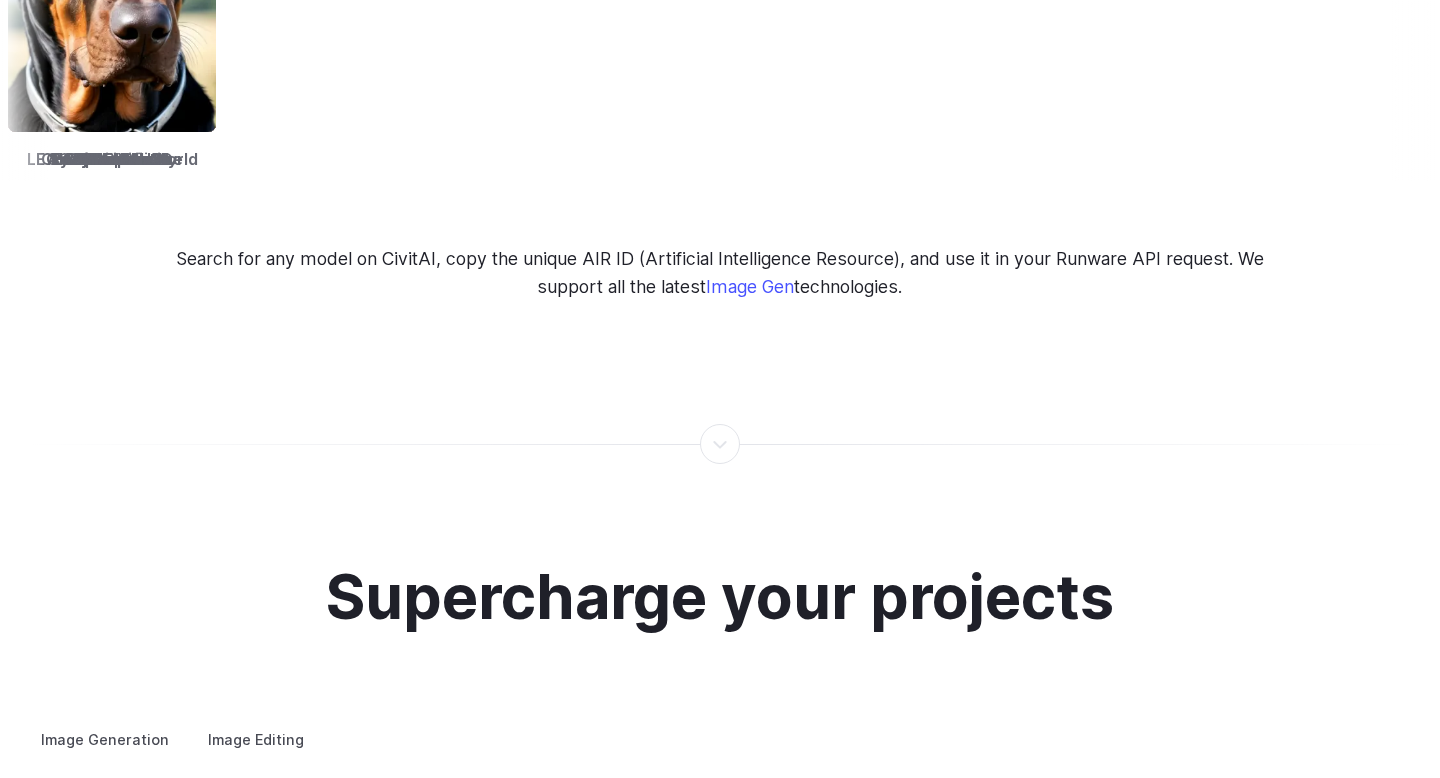 scroll, scrollTop: 3887, scrollLeft: 0, axis: vertical 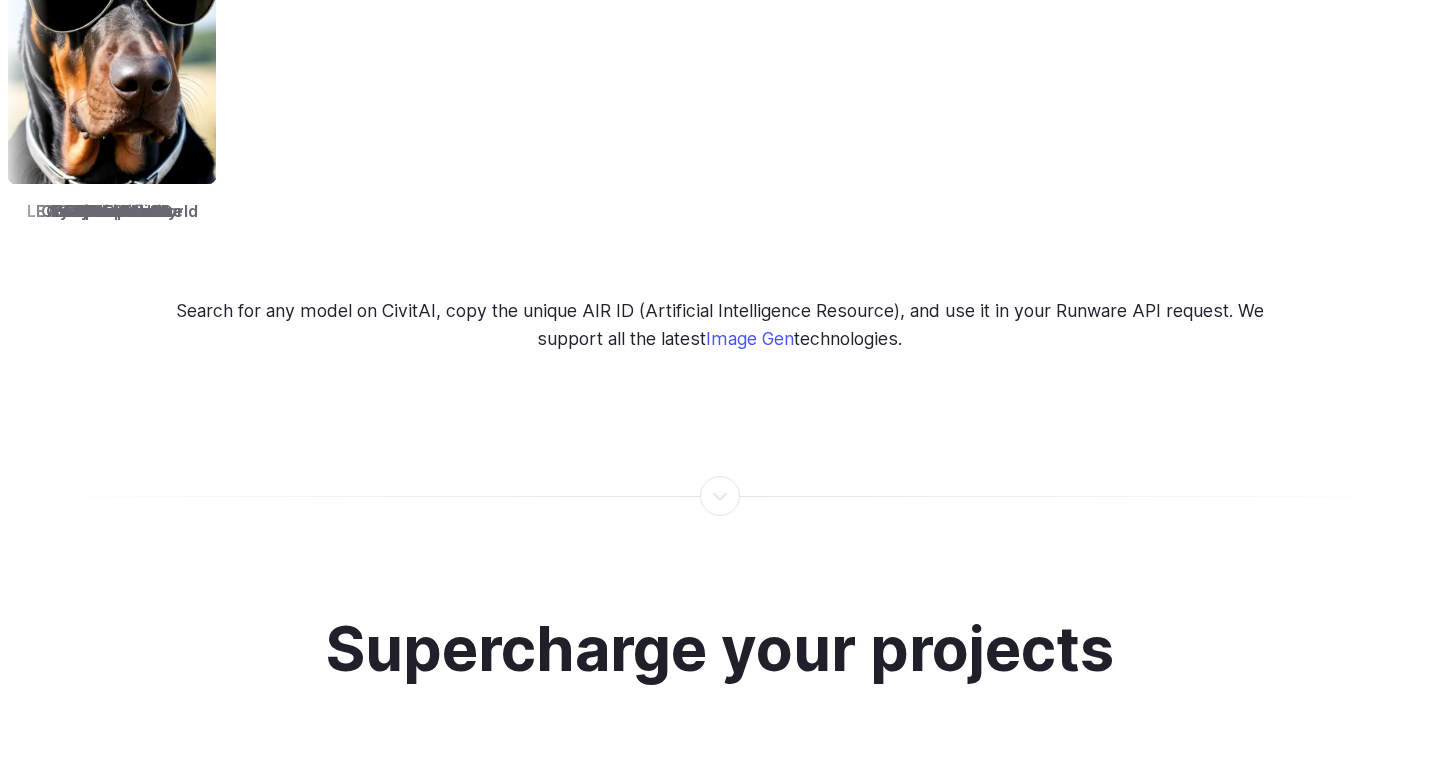 click on "Concept design" at bounding box center (0, 0) 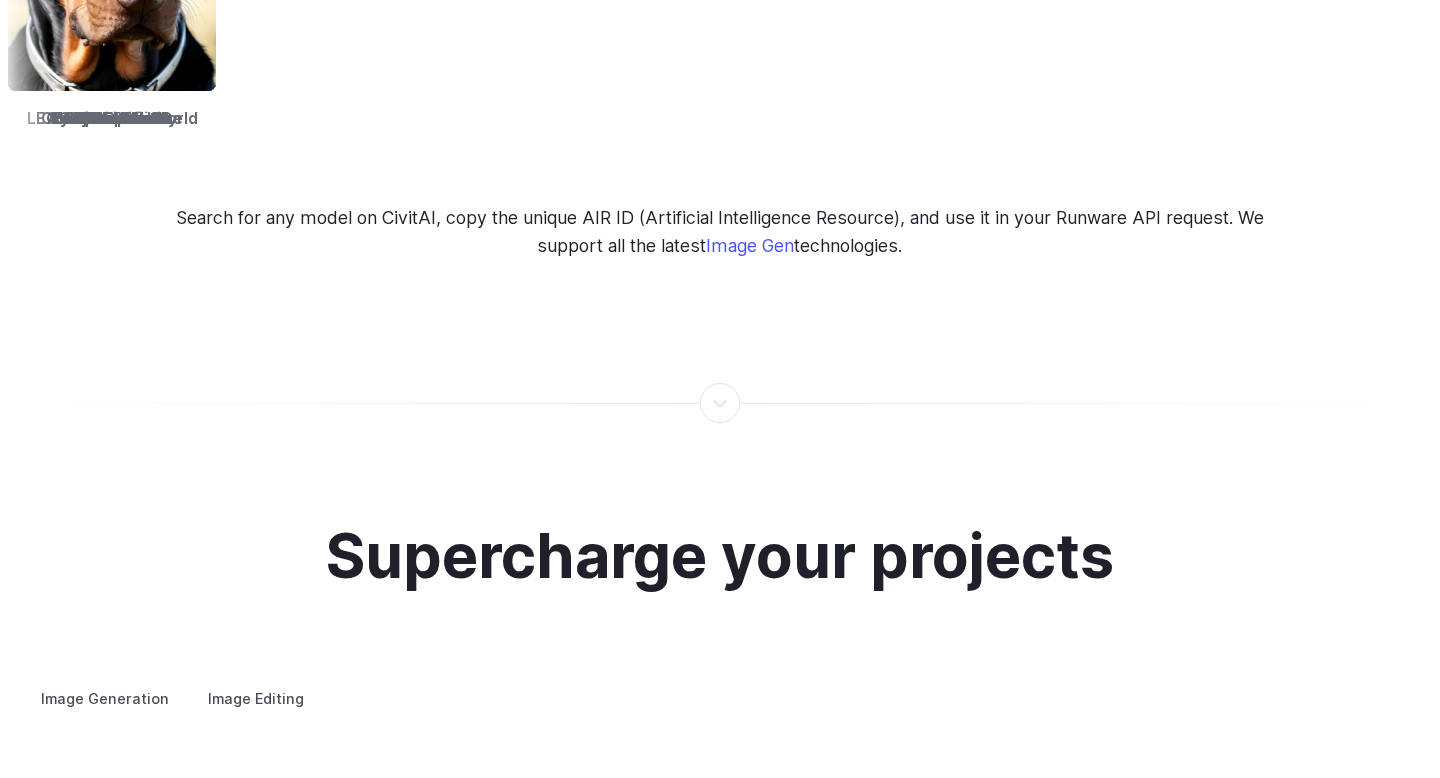 scroll, scrollTop: 3918, scrollLeft: 0, axis: vertical 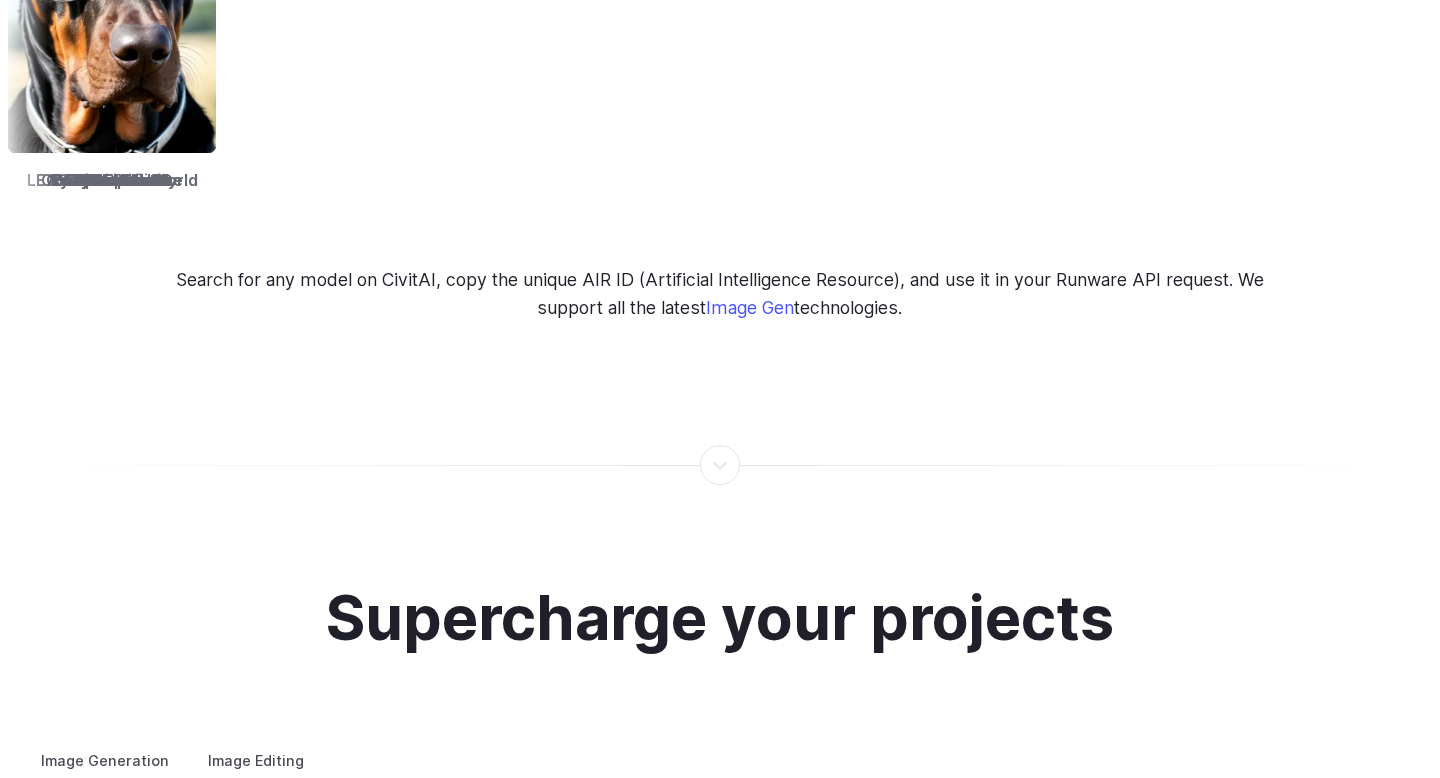 click on "Custom avatars" at bounding box center [0, 0] 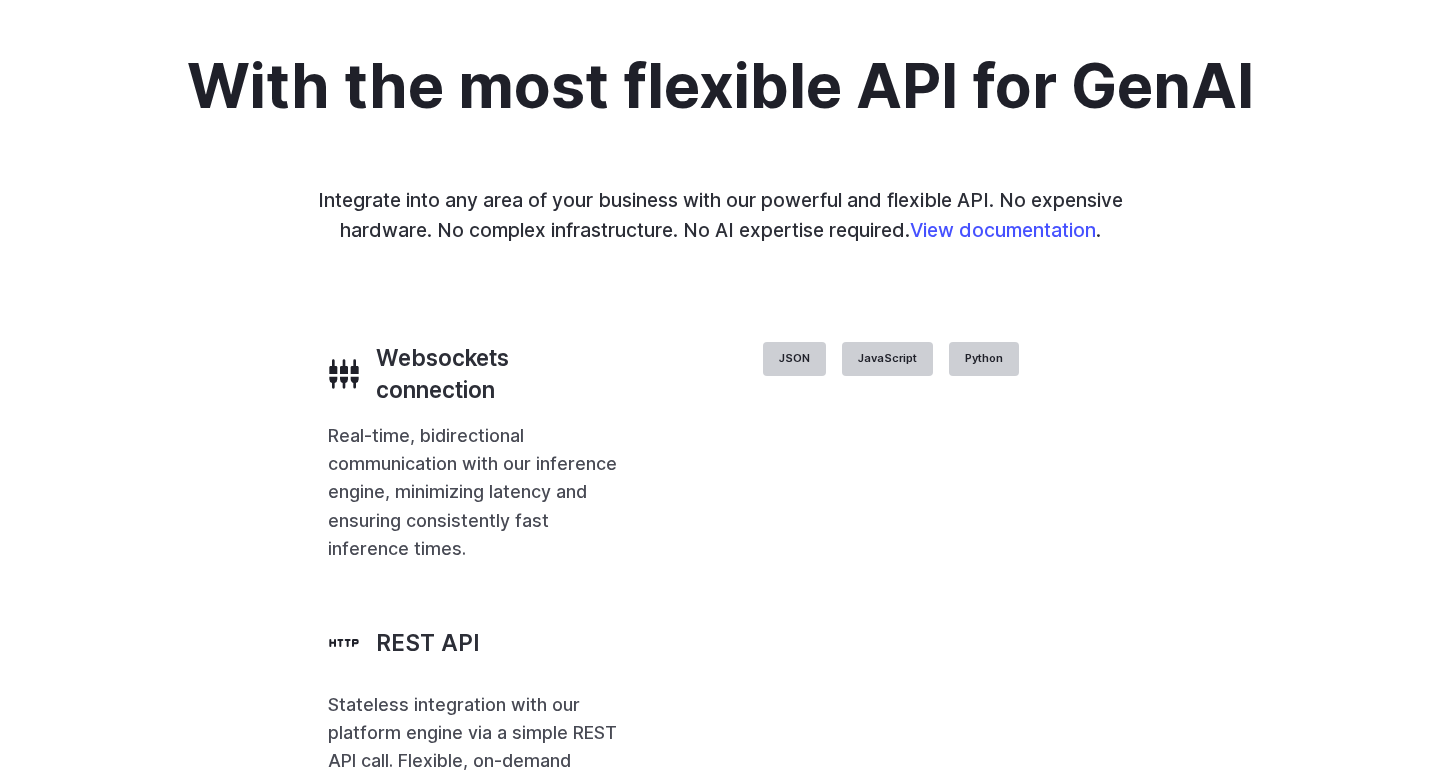 scroll, scrollTop: 4883, scrollLeft: 0, axis: vertical 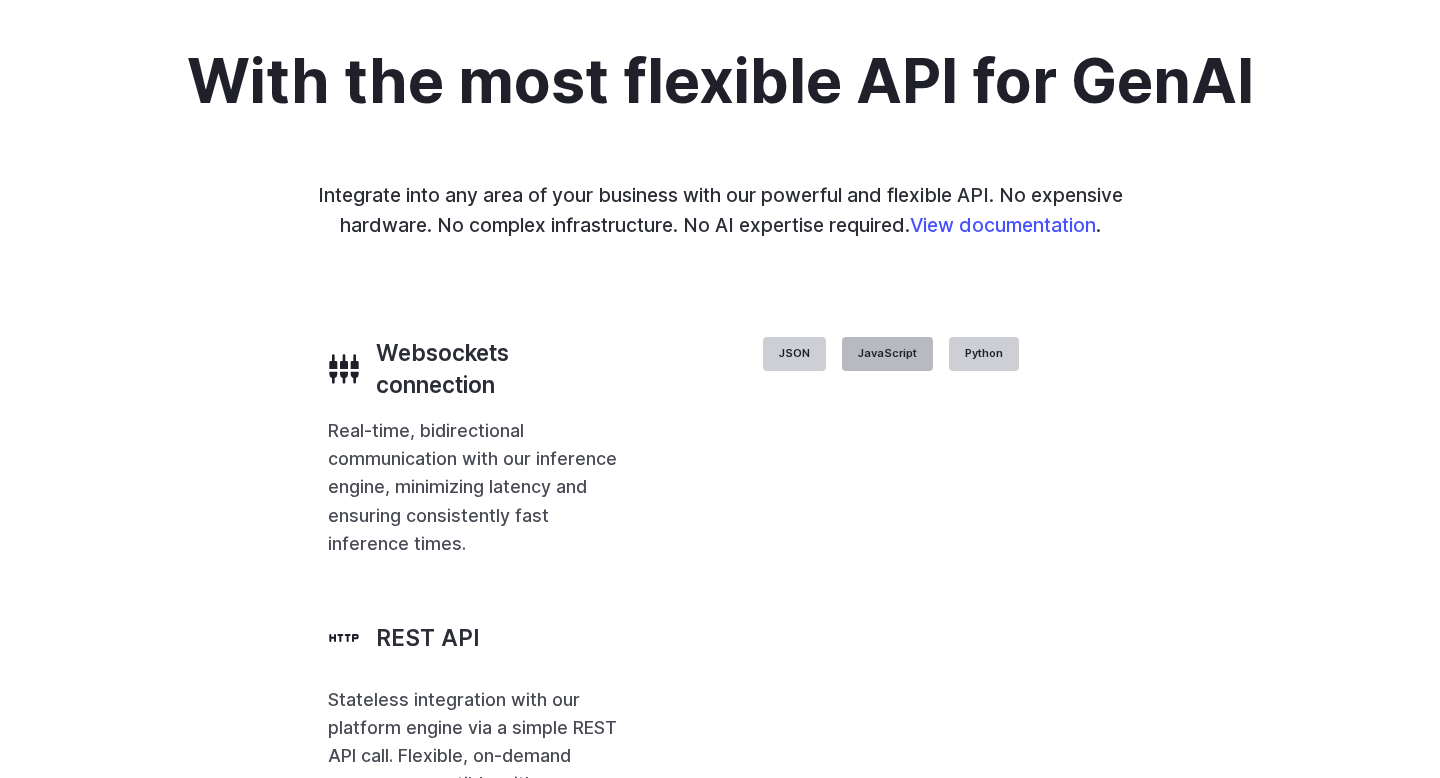 click on "JavaScript" at bounding box center (887, 354) 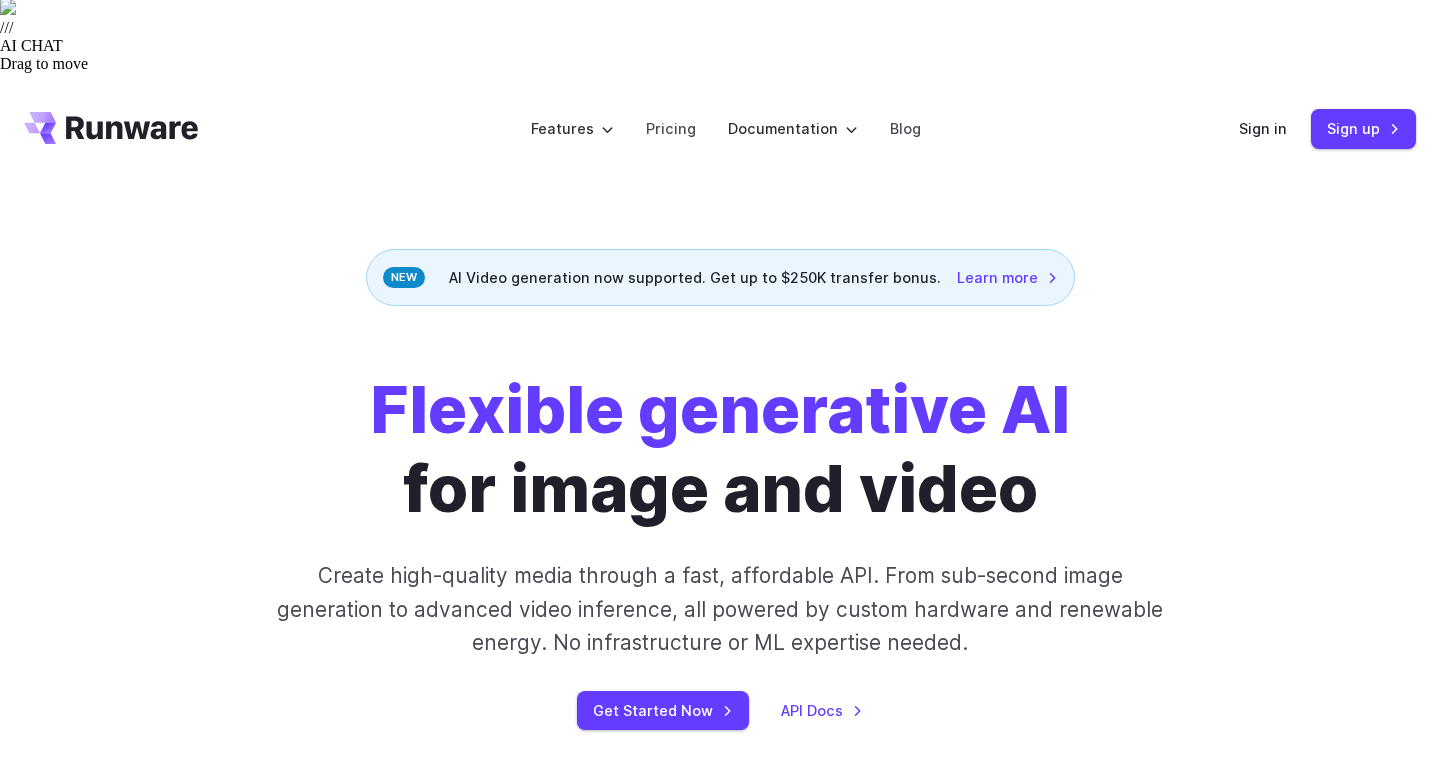 scroll, scrollTop: 0, scrollLeft: 0, axis: both 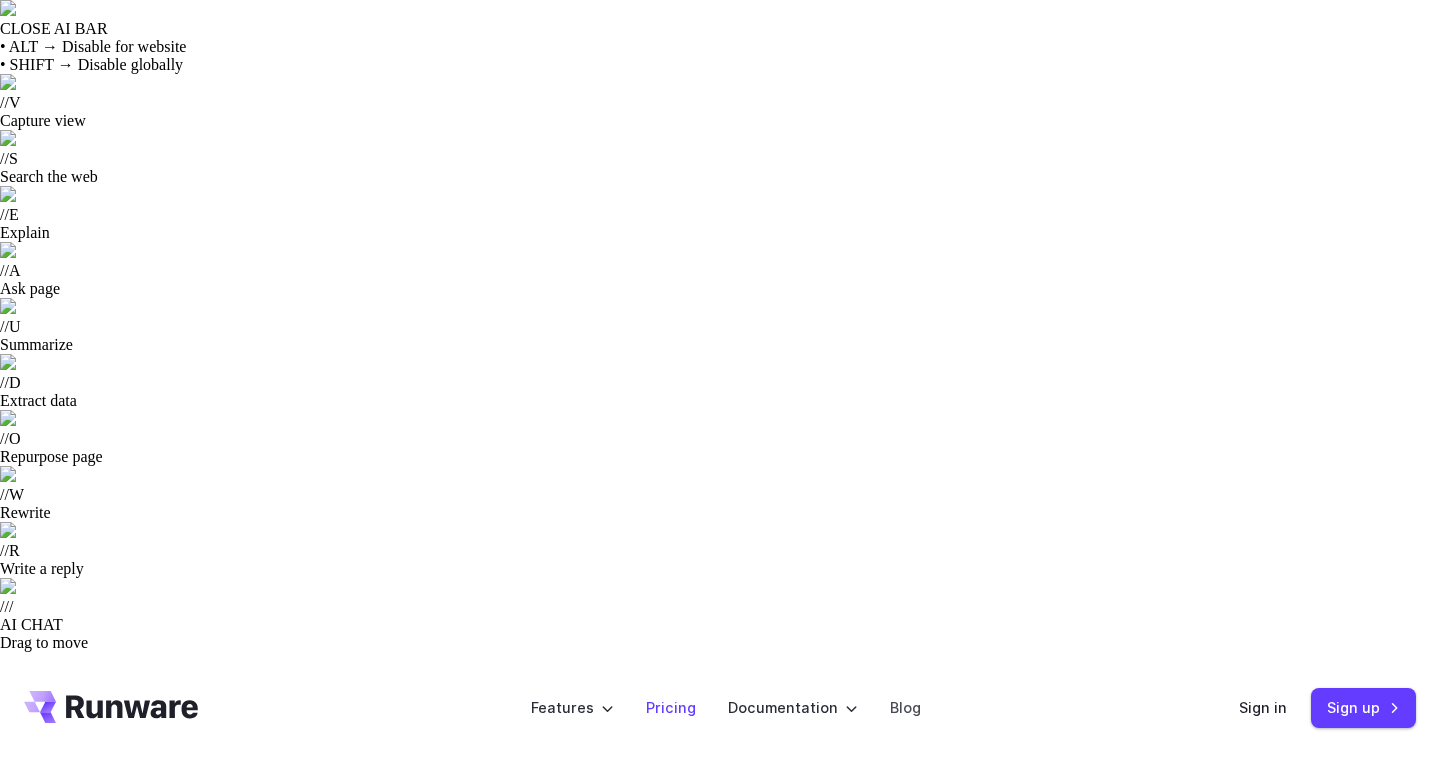 click on "Pricing" at bounding box center [671, 707] 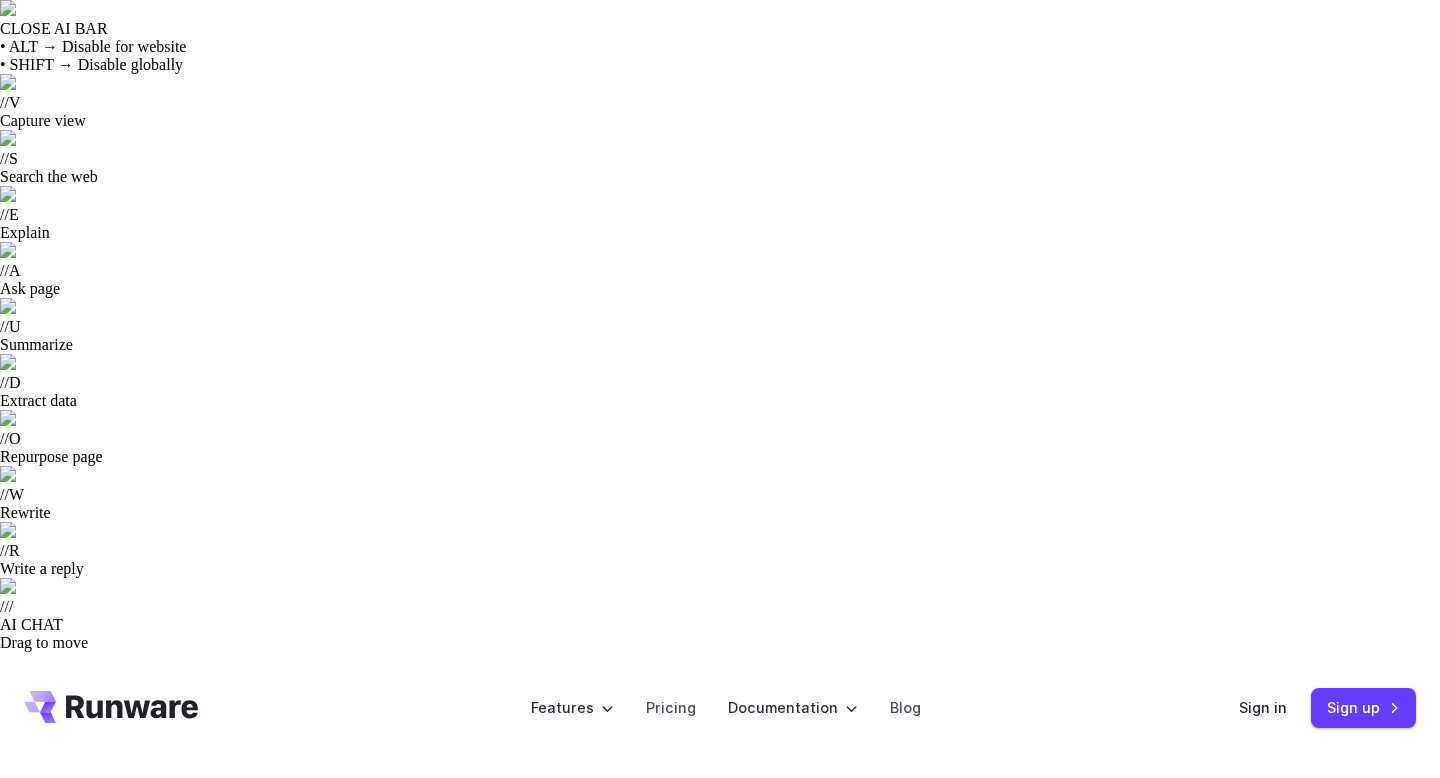 scroll, scrollTop: 0, scrollLeft: 0, axis: both 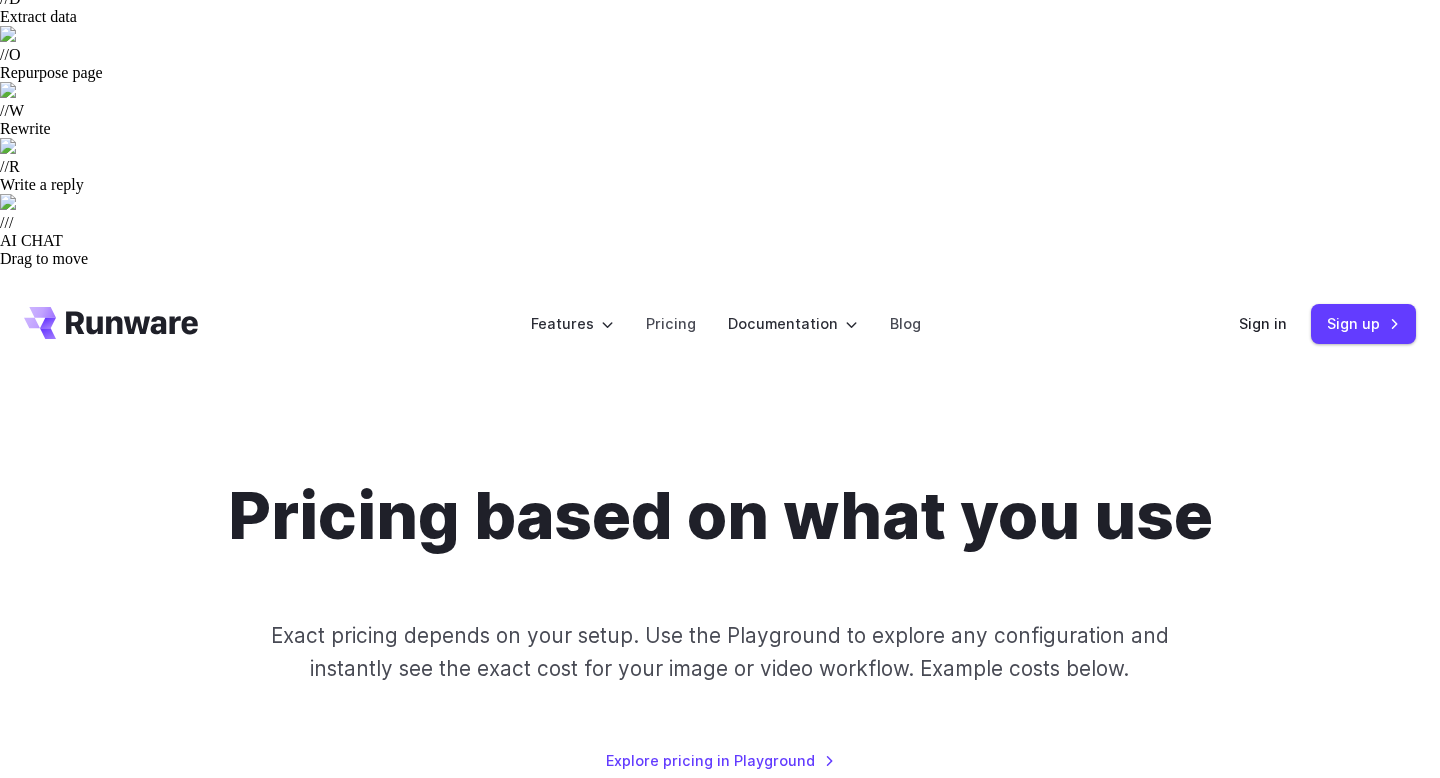 click on "Images" at bounding box center (596, 863) 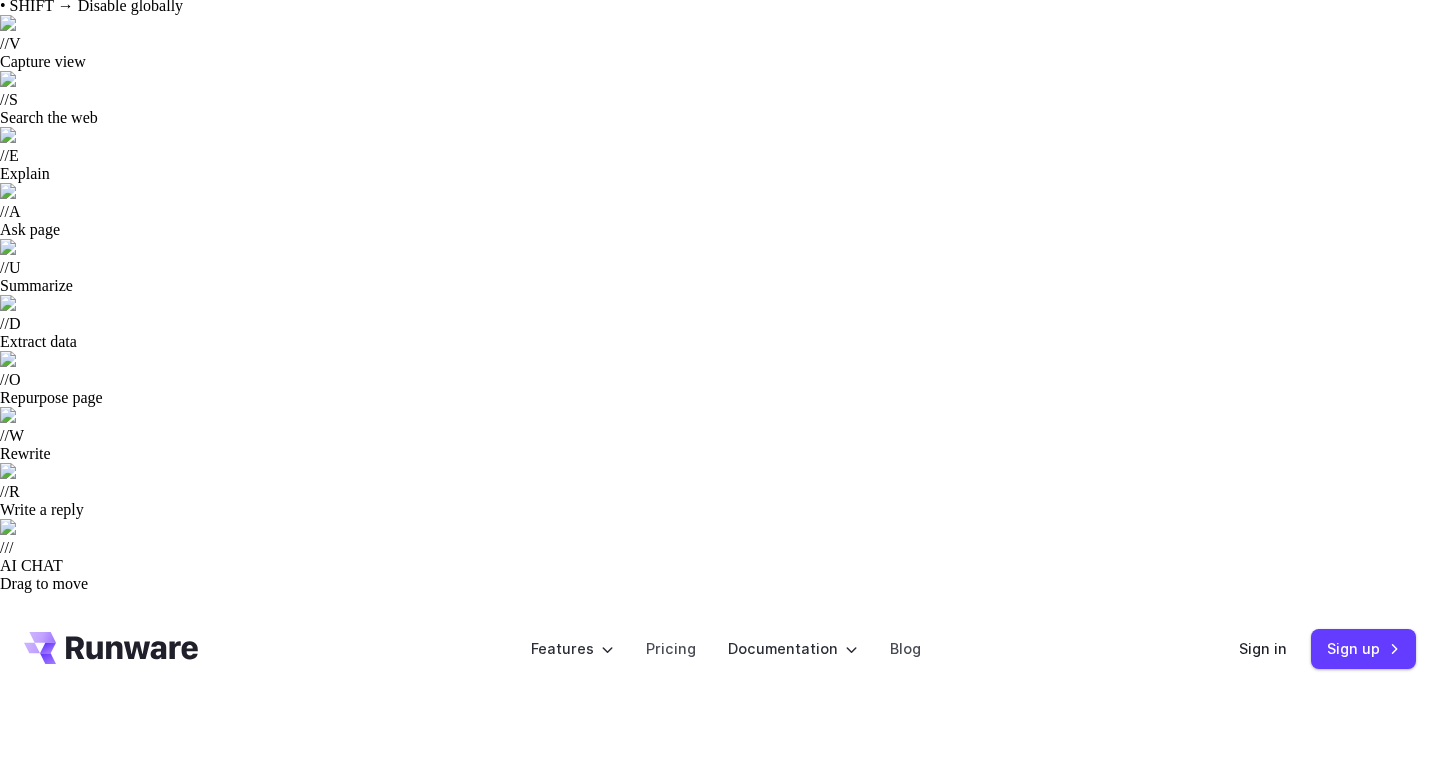 scroll, scrollTop: 108, scrollLeft: 0, axis: vertical 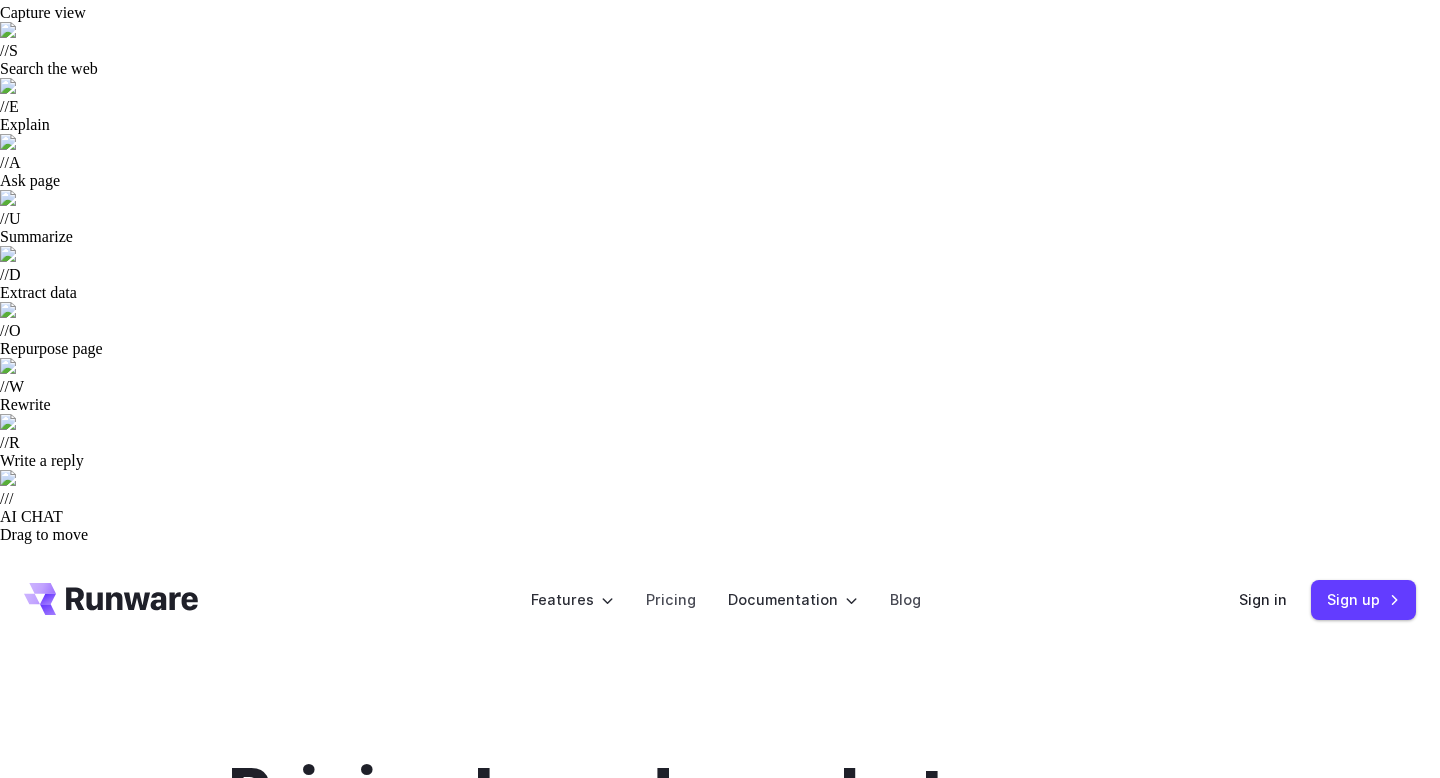 click on "Tools" at bounding box center (850, 1139) 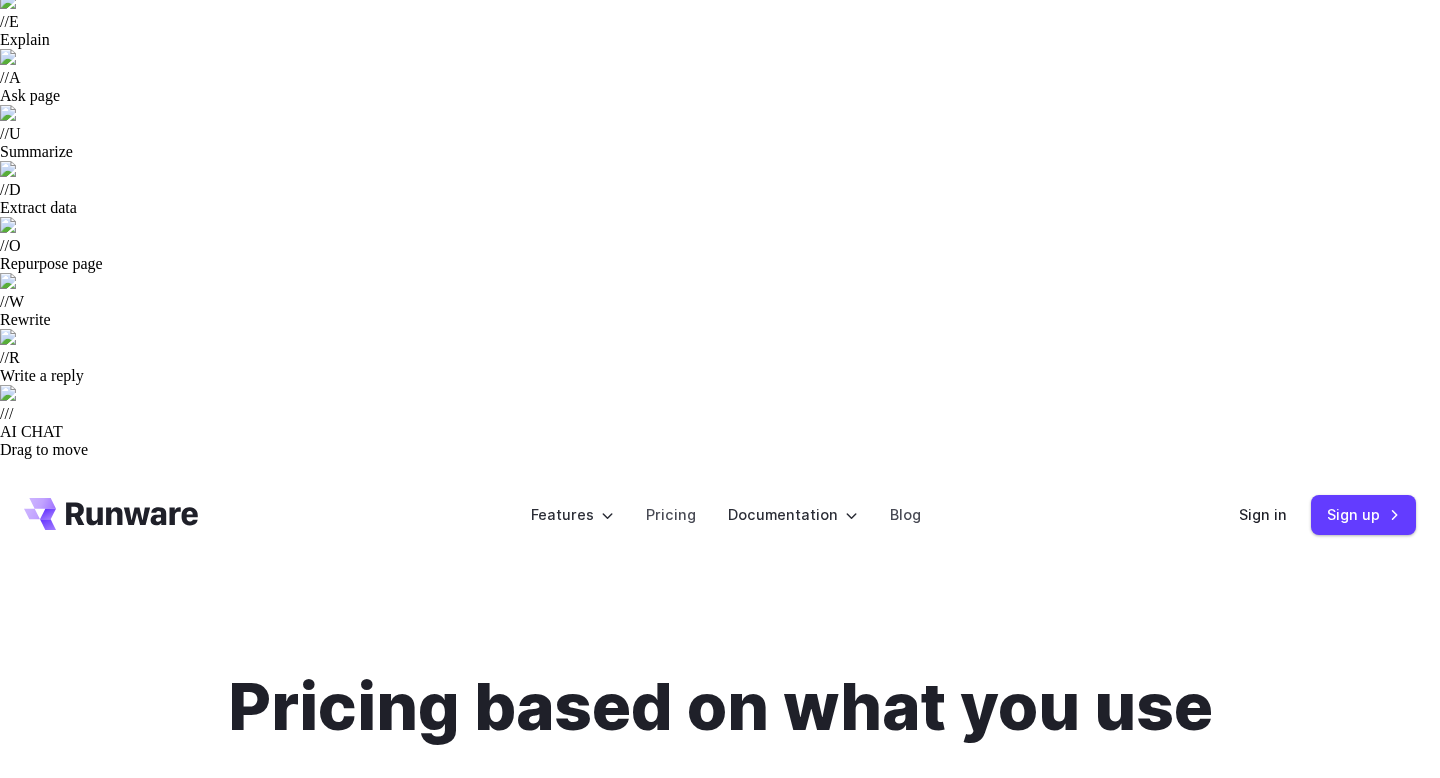 scroll, scrollTop: 162, scrollLeft: 0, axis: vertical 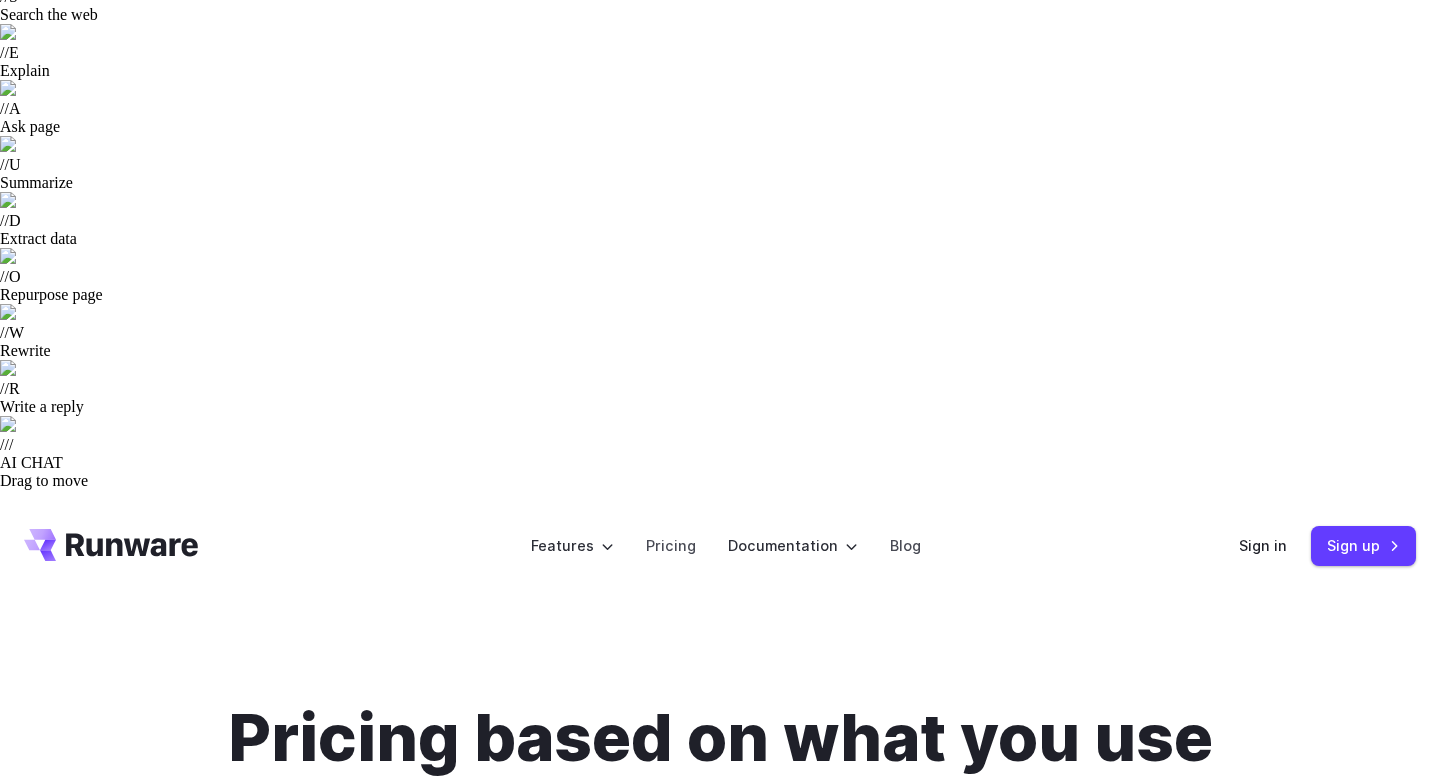click on "Explore pricing in Playground" at bounding box center (720, 982) 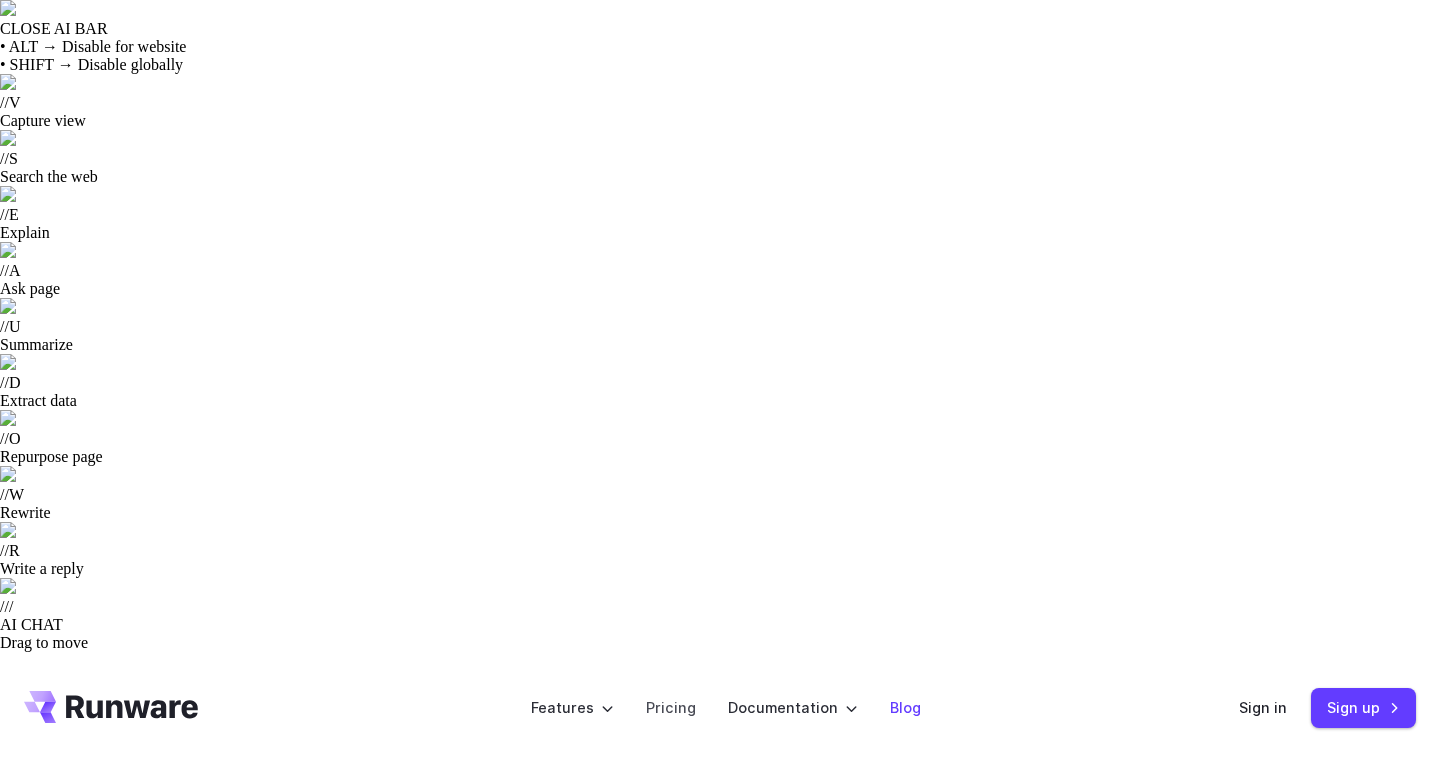 click on "Blog" at bounding box center (905, 707) 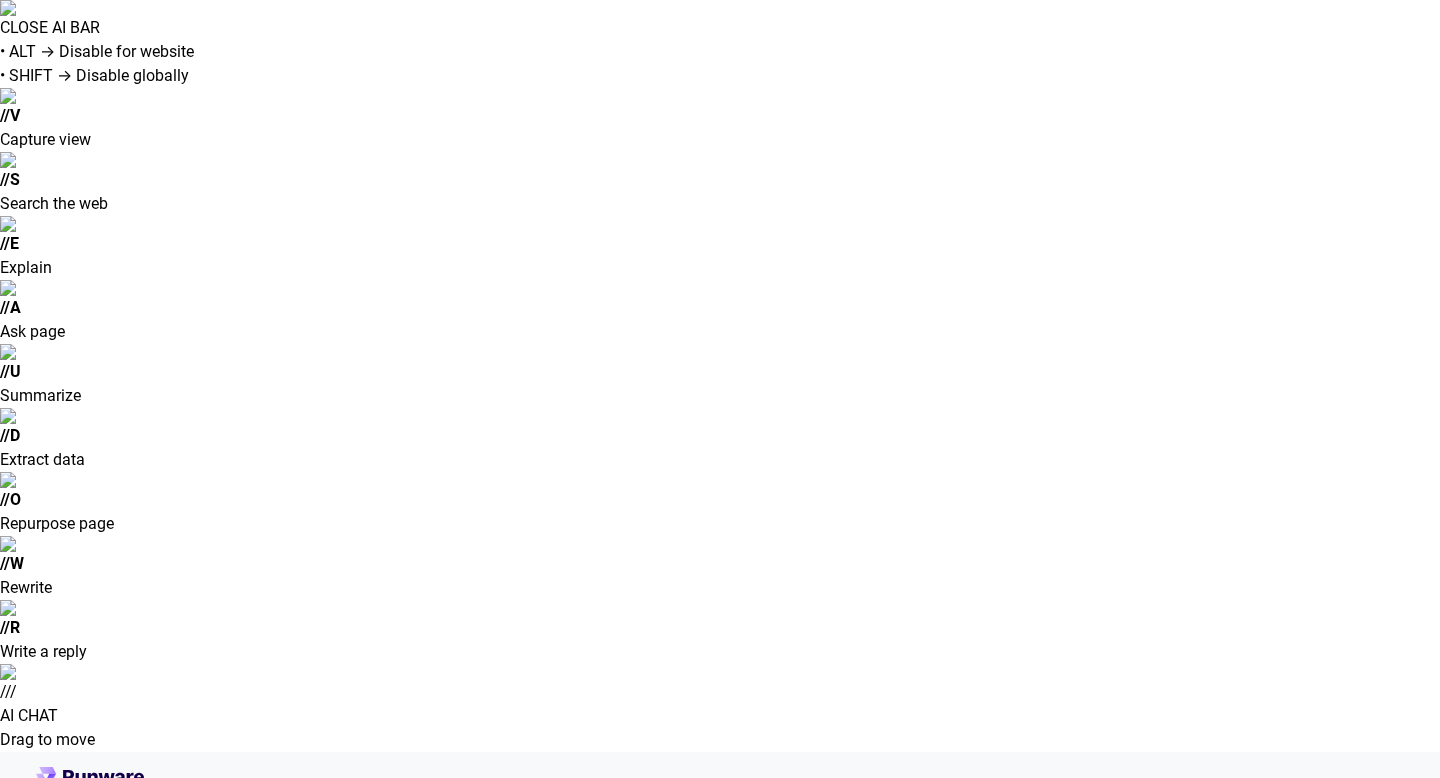 scroll, scrollTop: 0, scrollLeft: 0, axis: both 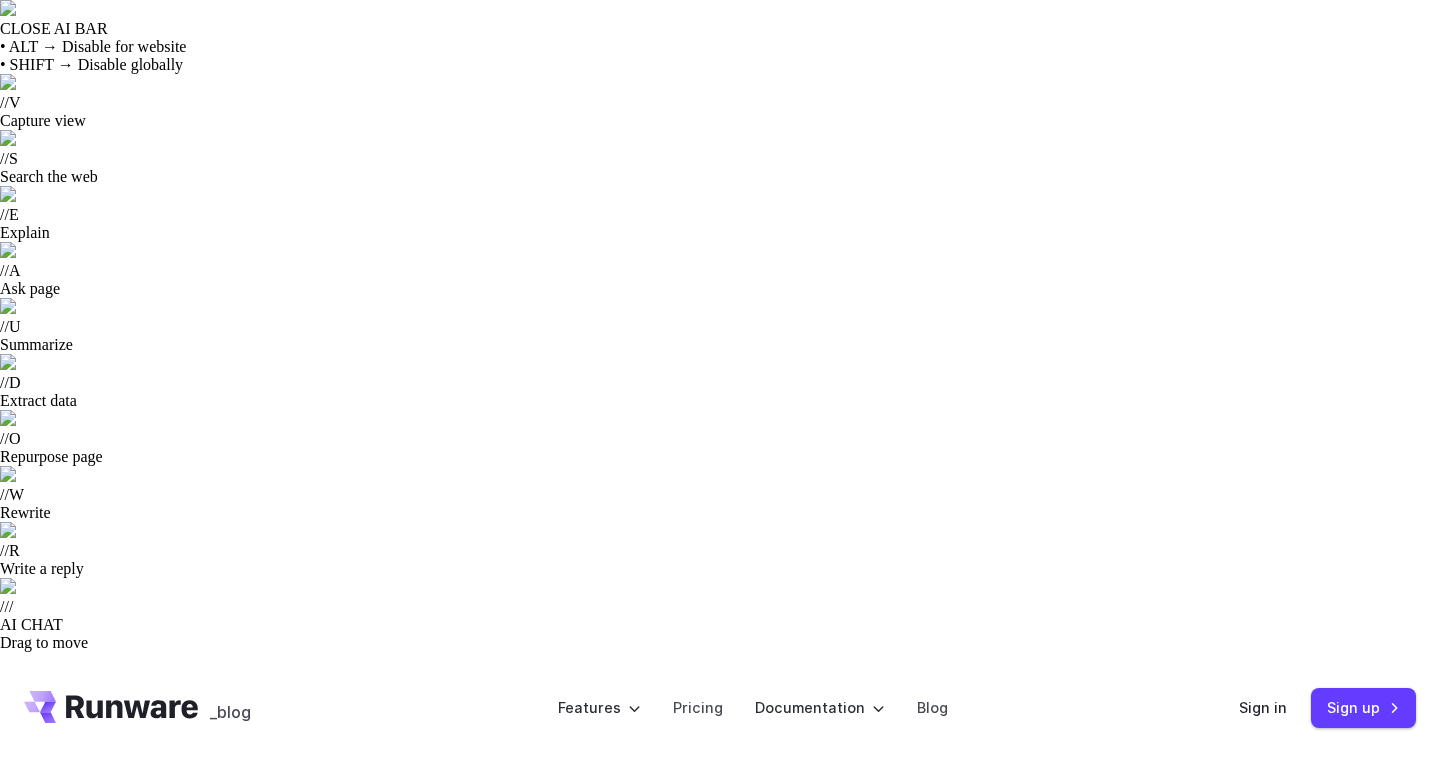click at bounding box center (720, 1029) 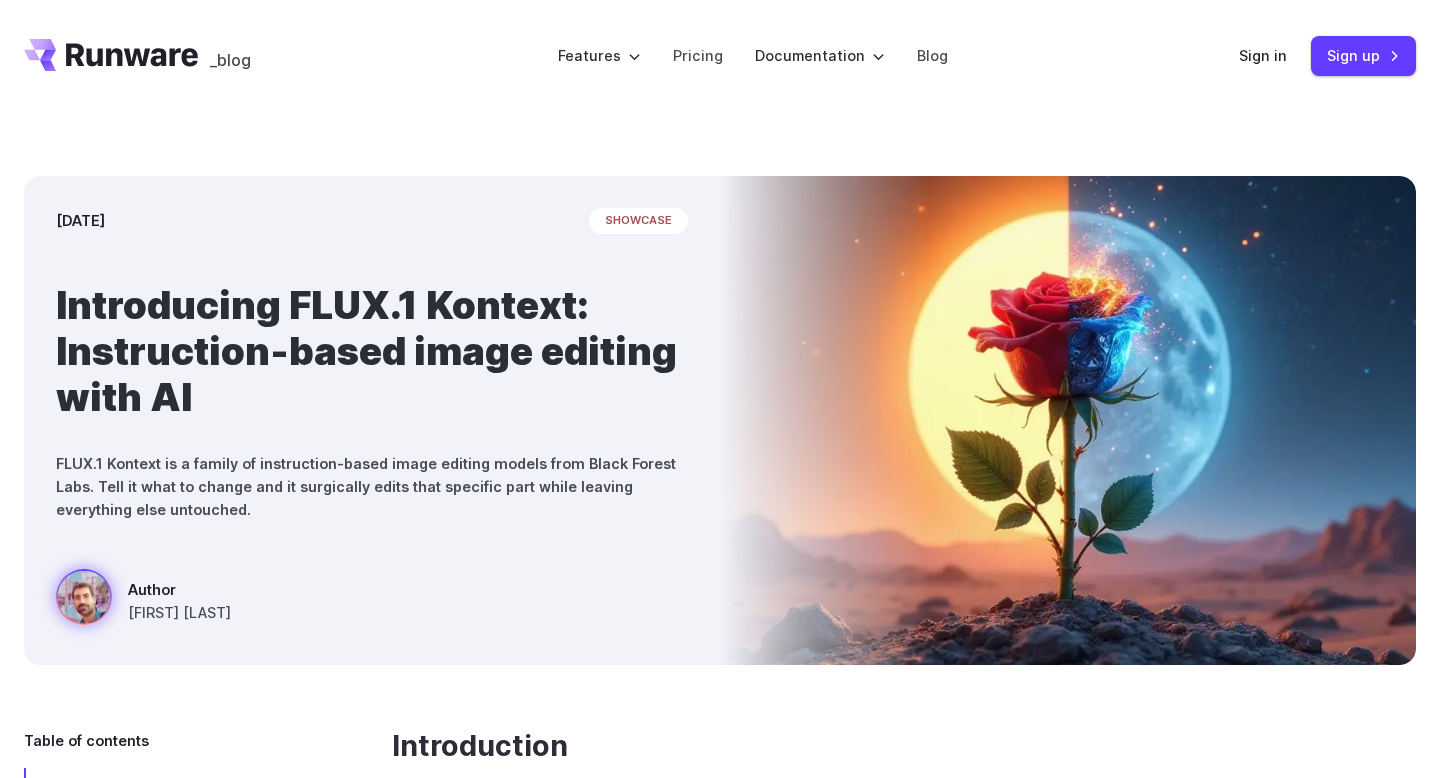 scroll, scrollTop: 0, scrollLeft: 0, axis: both 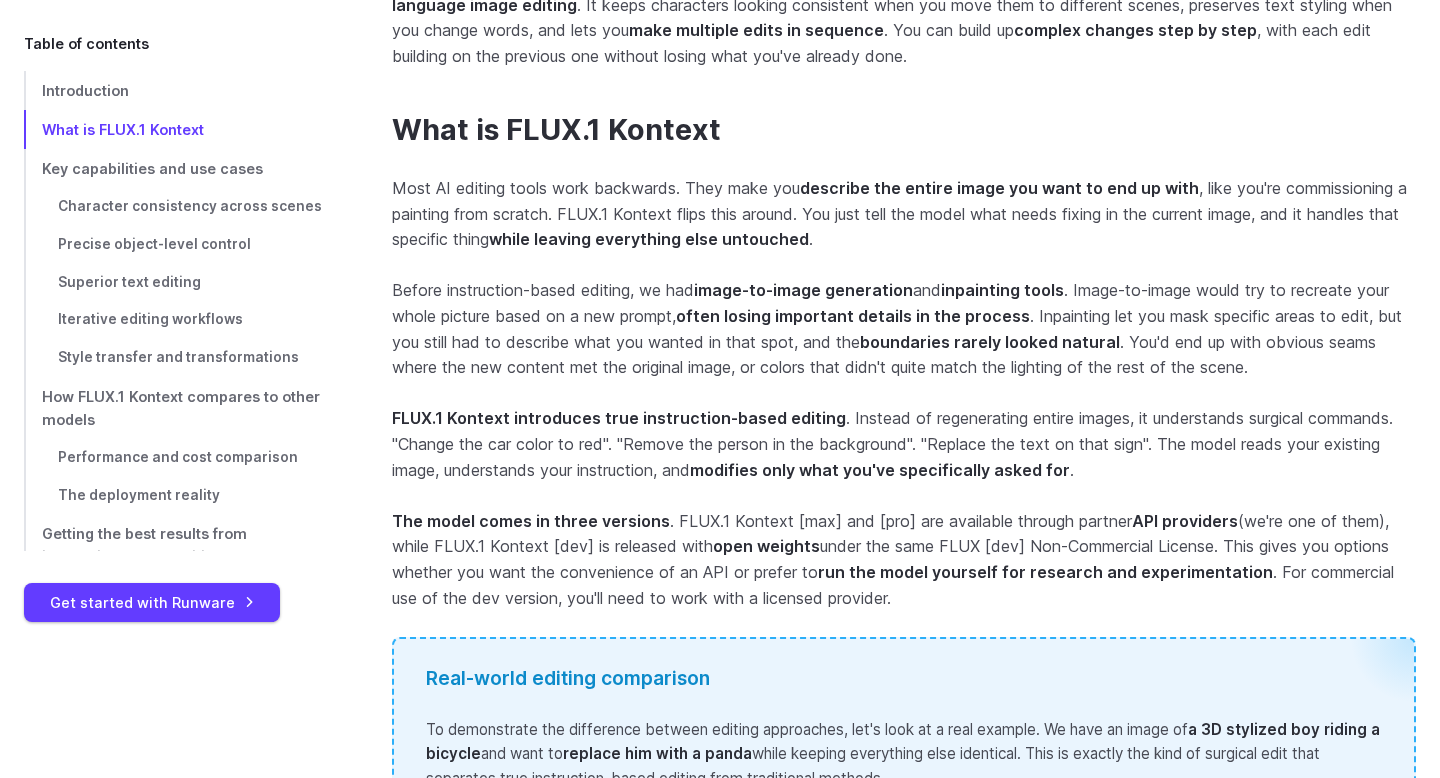 click at bounding box center [904, 1338] 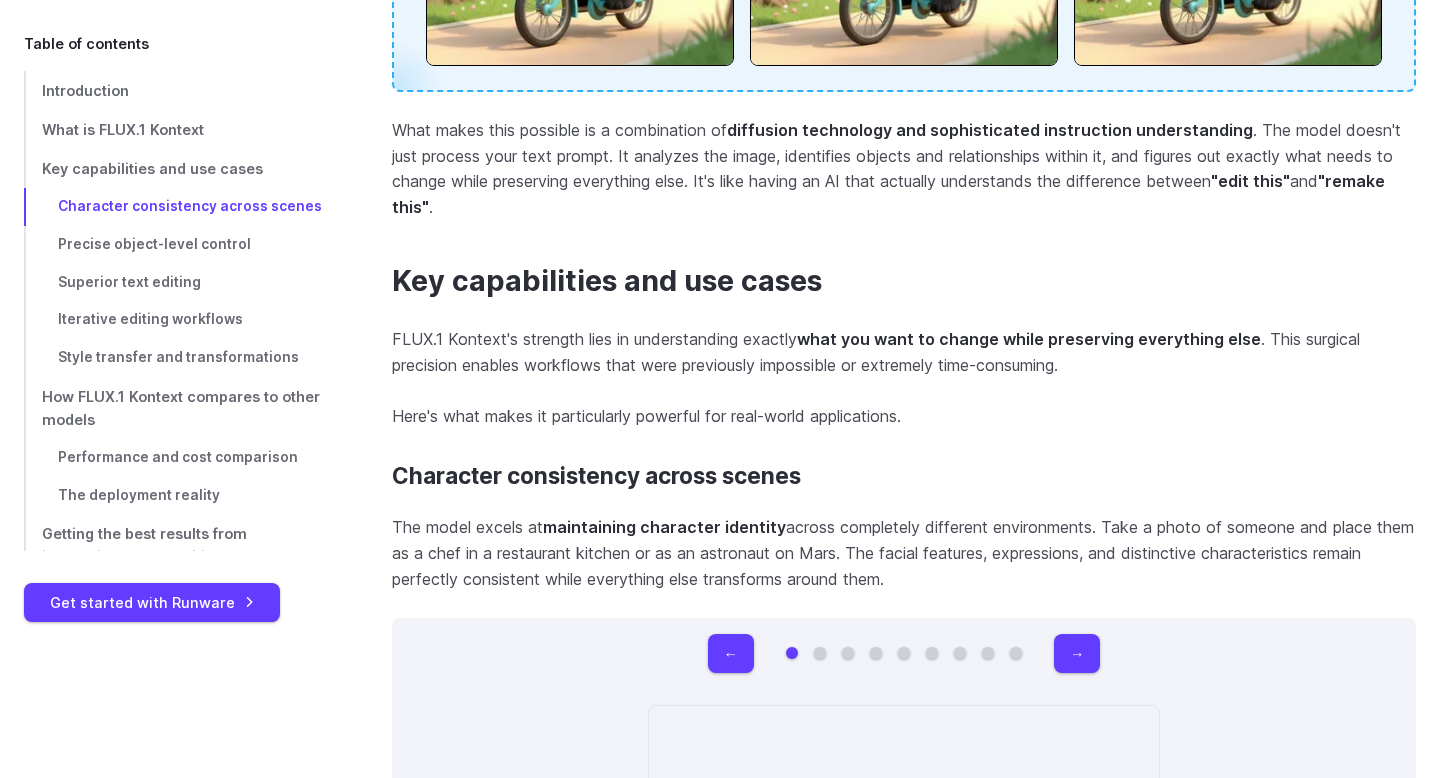 scroll, scrollTop: 5854, scrollLeft: 0, axis: vertical 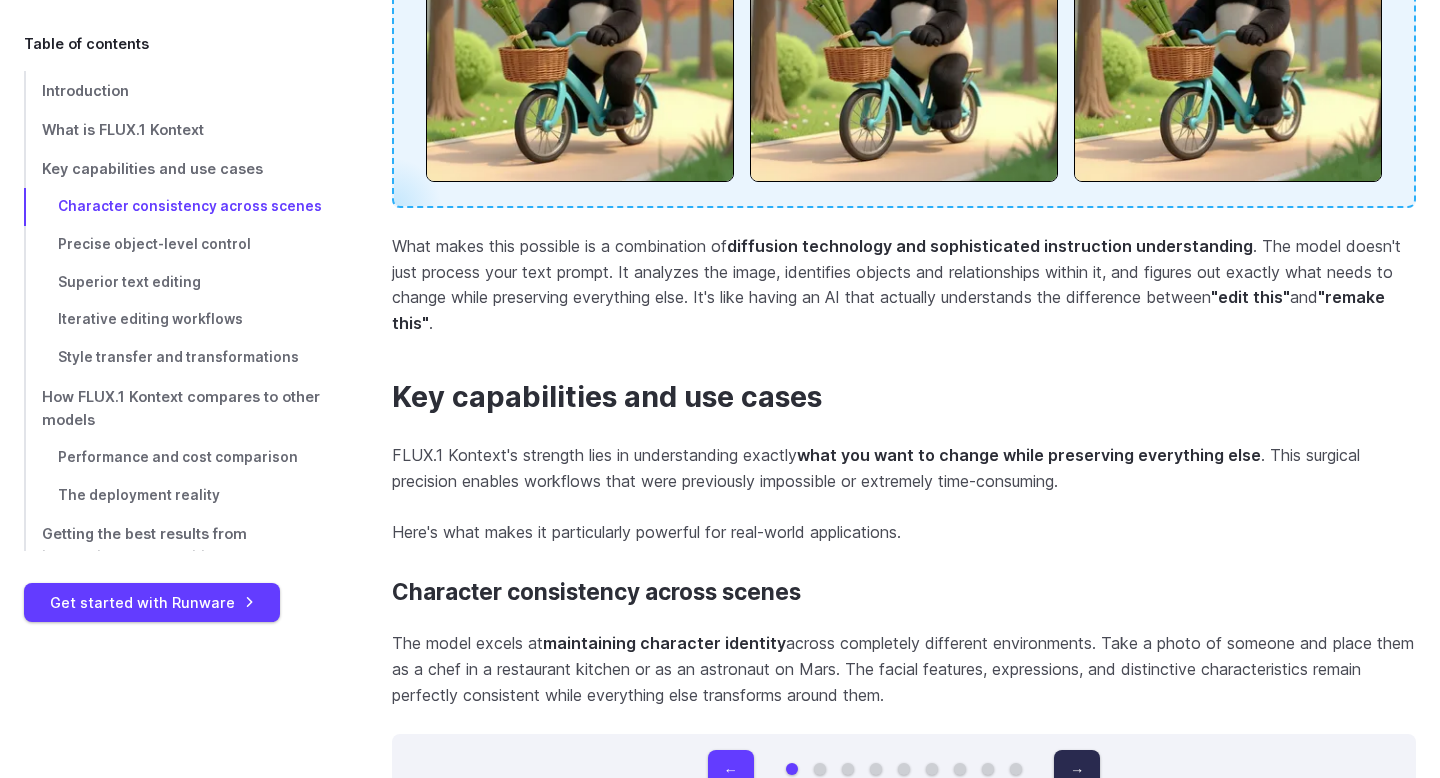 click on "→" at bounding box center [1077, 769] 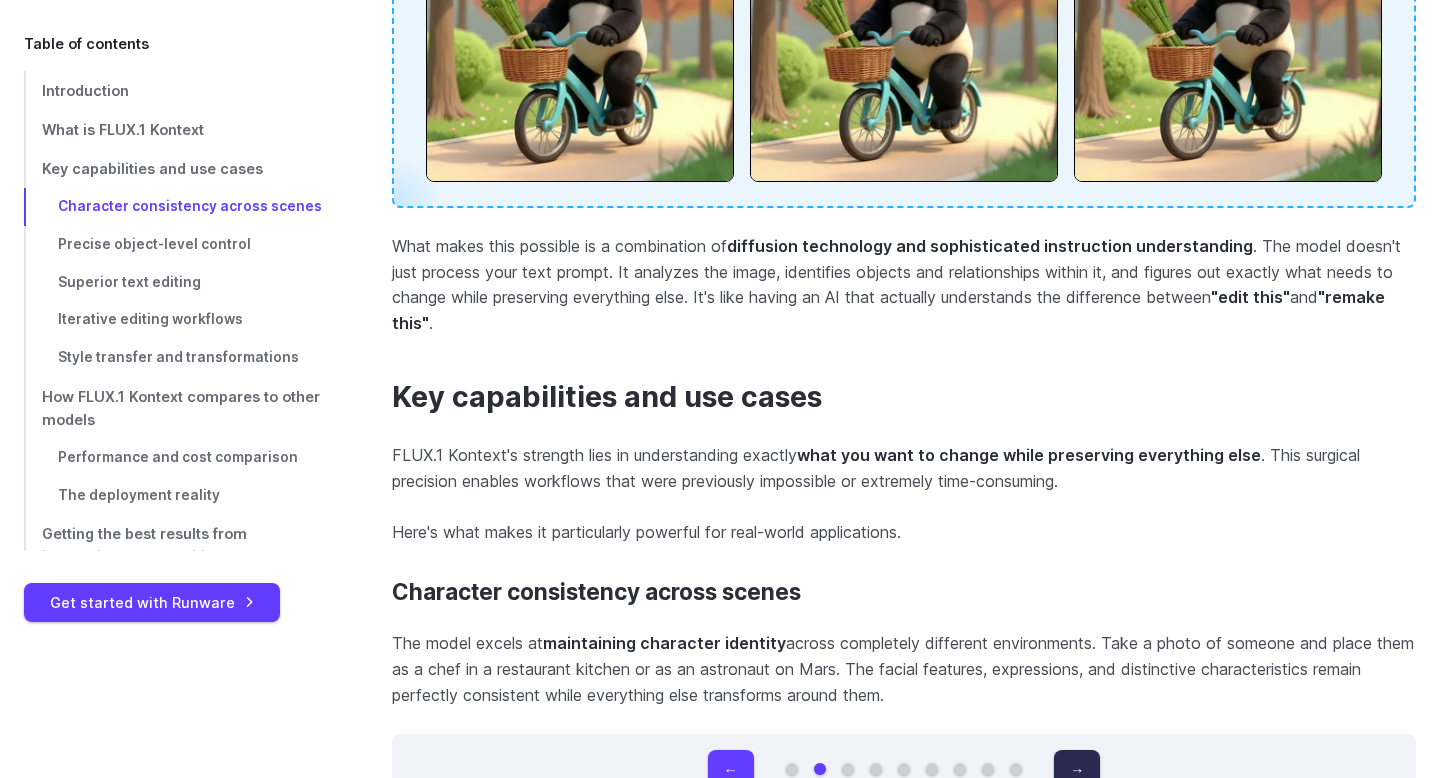 click on "→" at bounding box center [1077, 769] 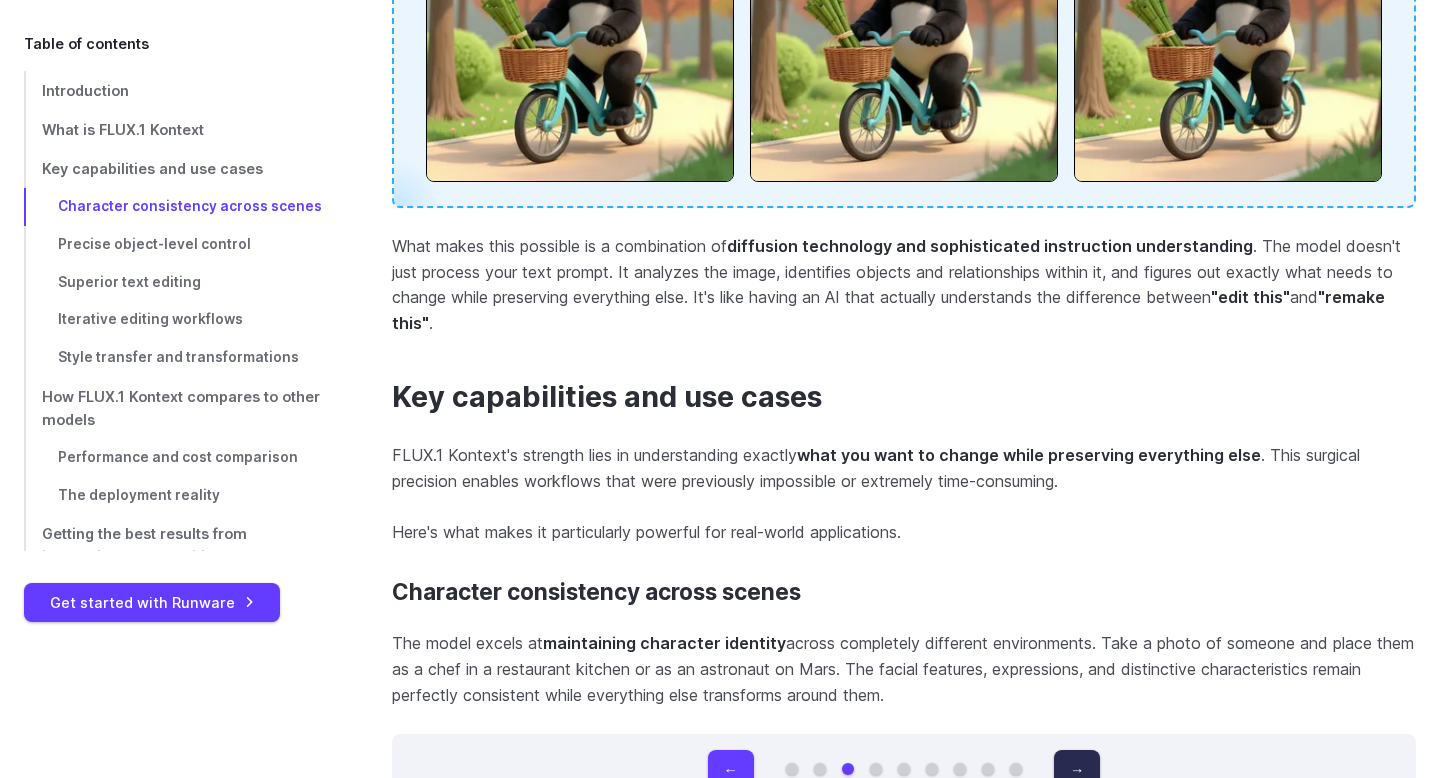 click on "→" at bounding box center [1077, 769] 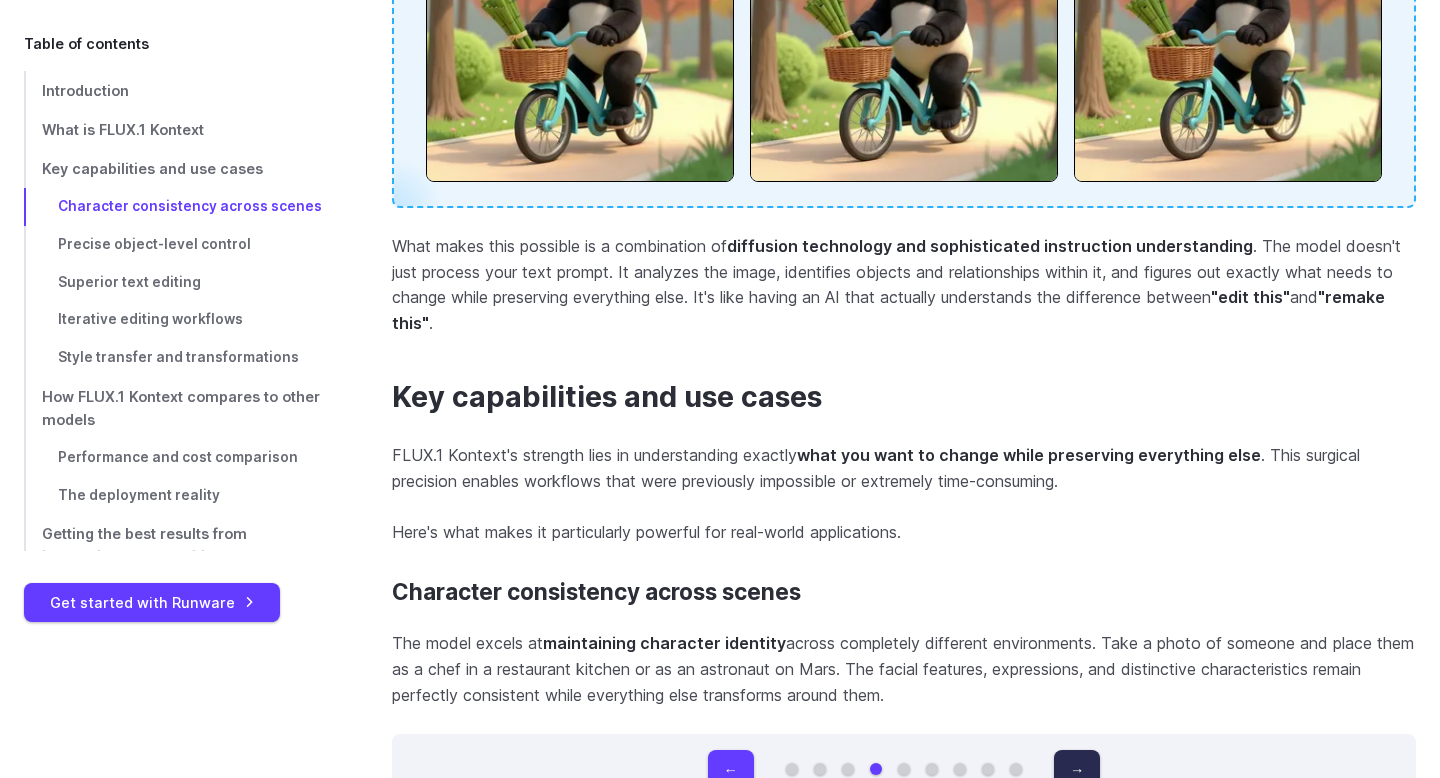 click on "→" at bounding box center [1077, 769] 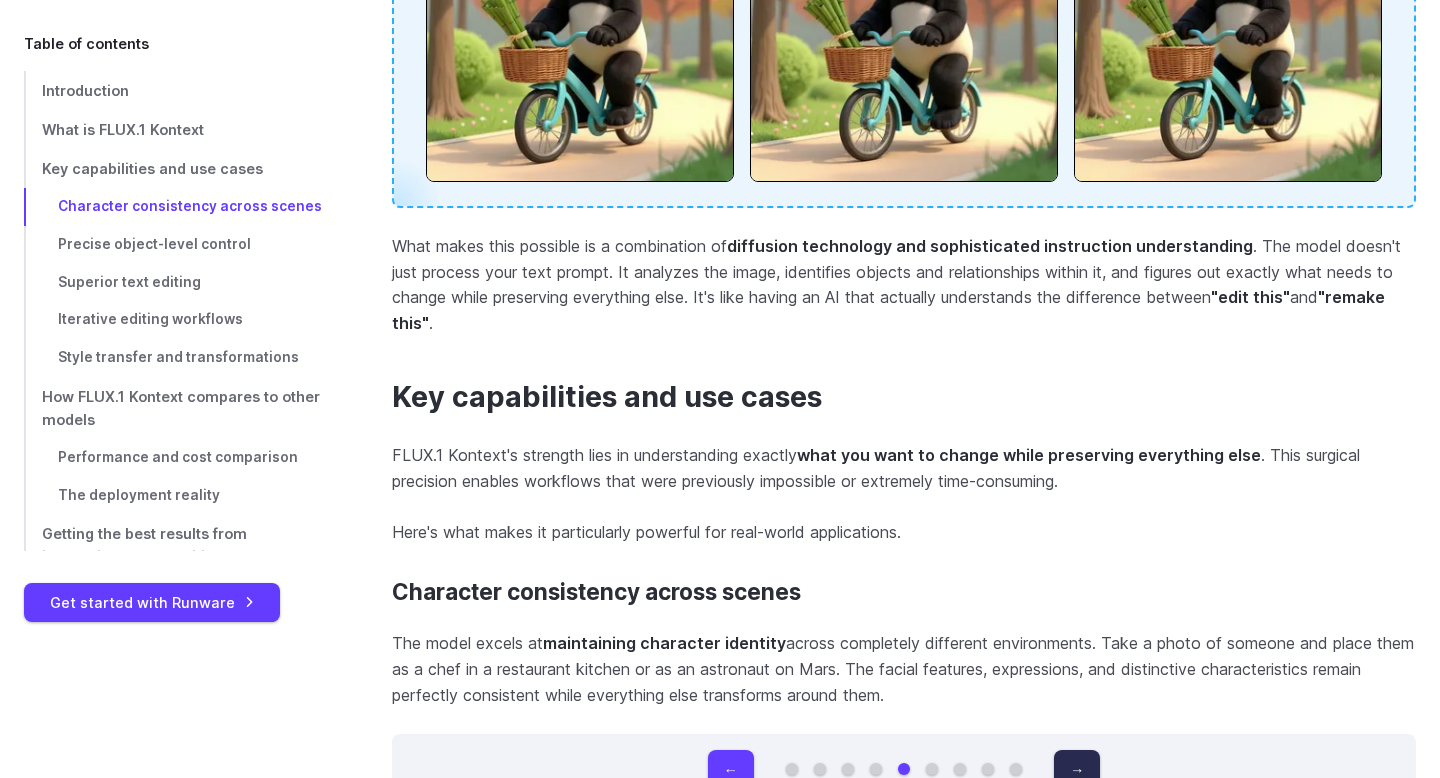 click on "→" at bounding box center (1077, 769) 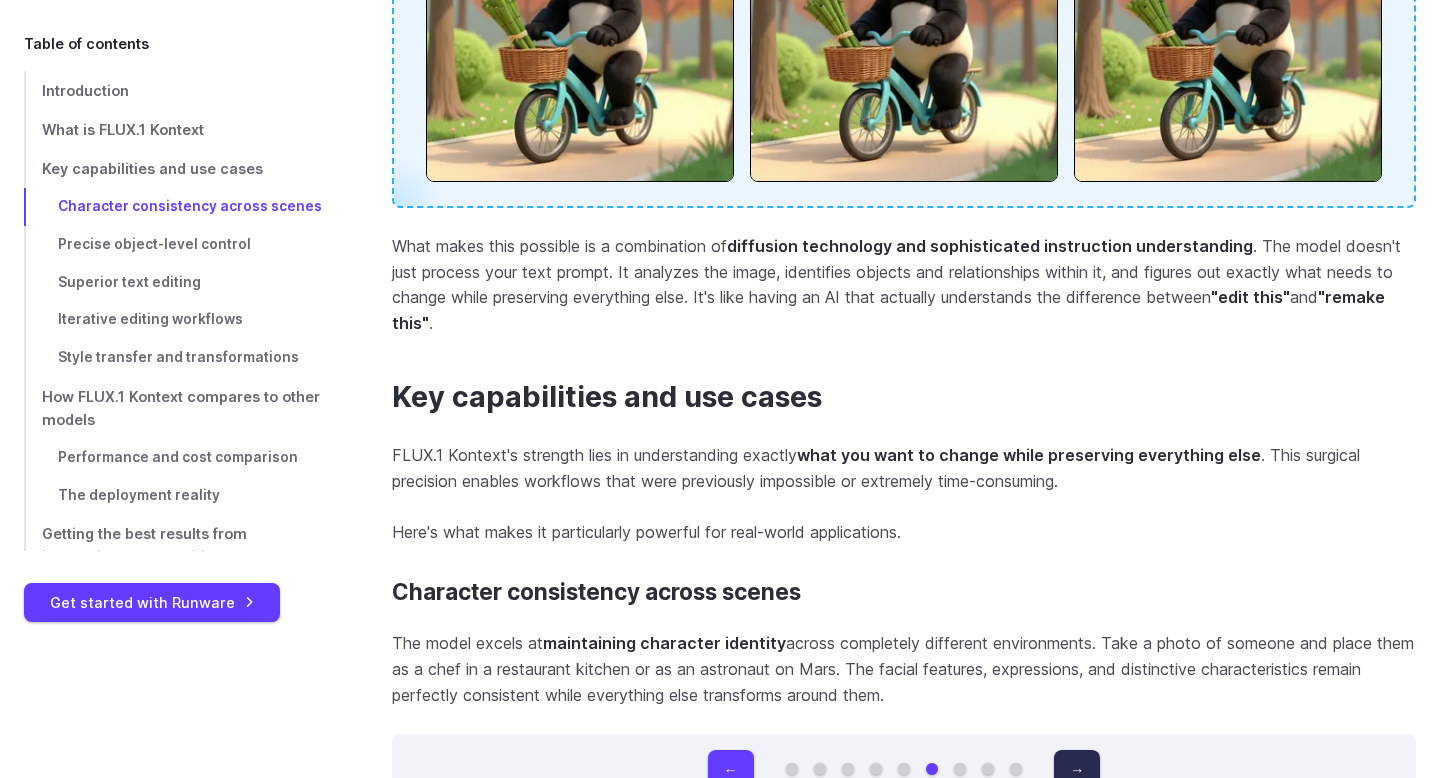 click on "→" at bounding box center [1077, 769] 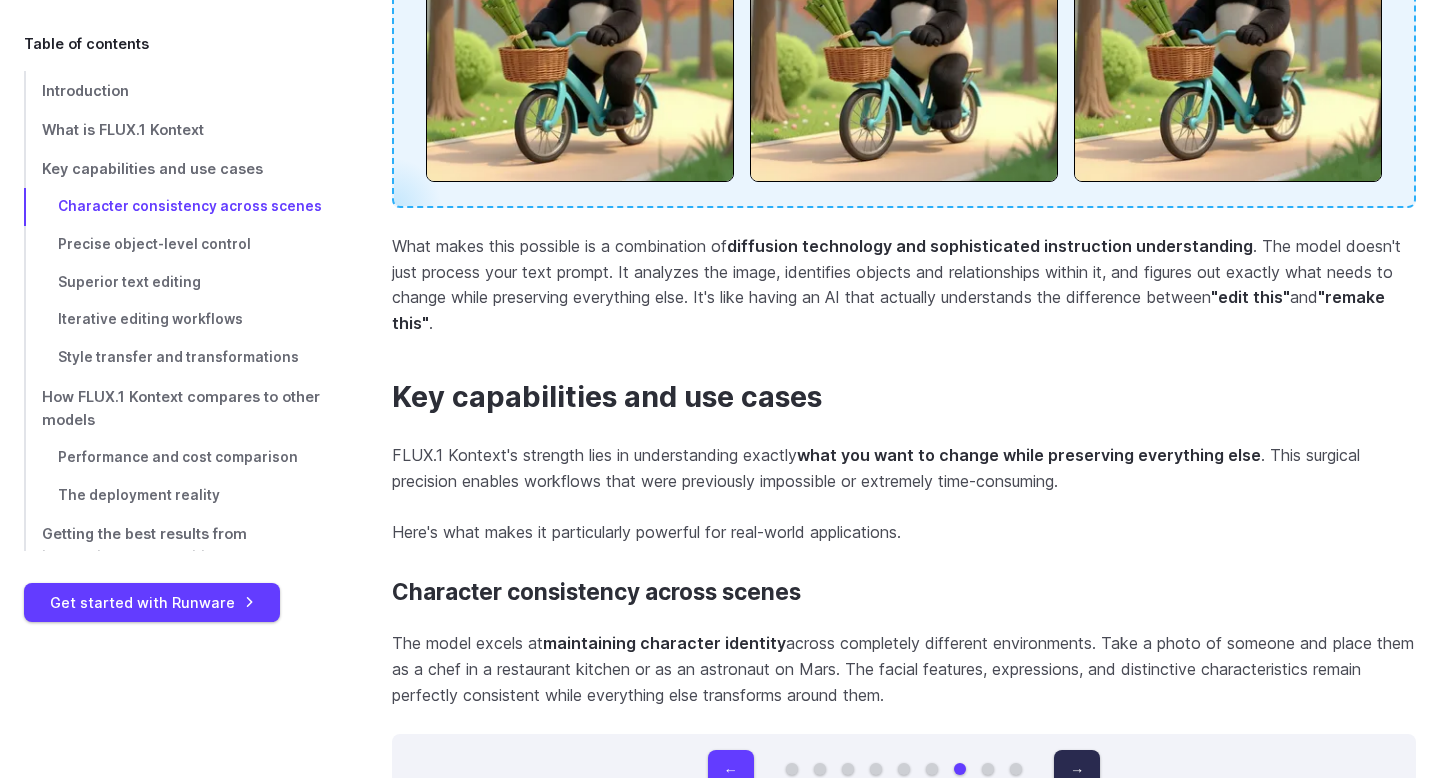 click on "→" at bounding box center [1077, 769] 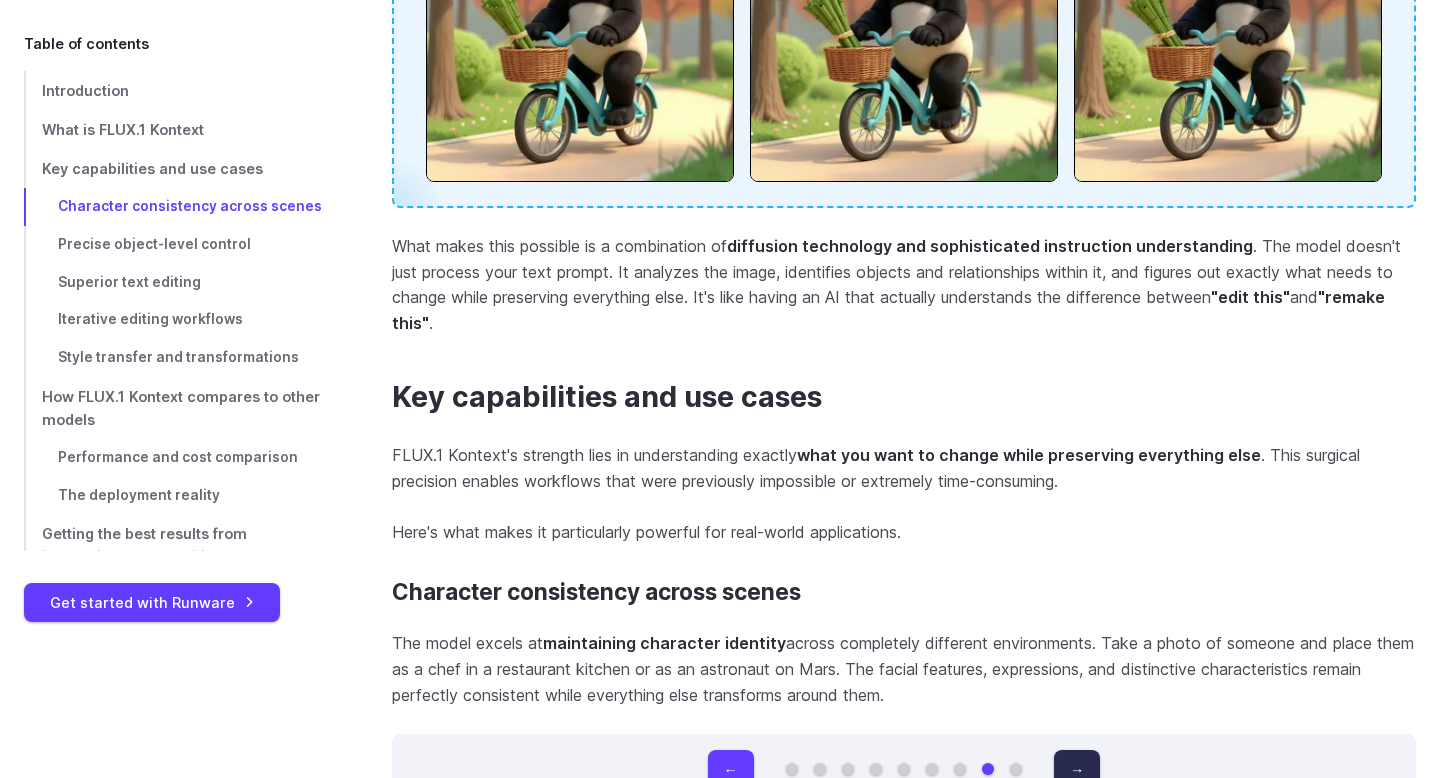 click on "→" at bounding box center [1077, 769] 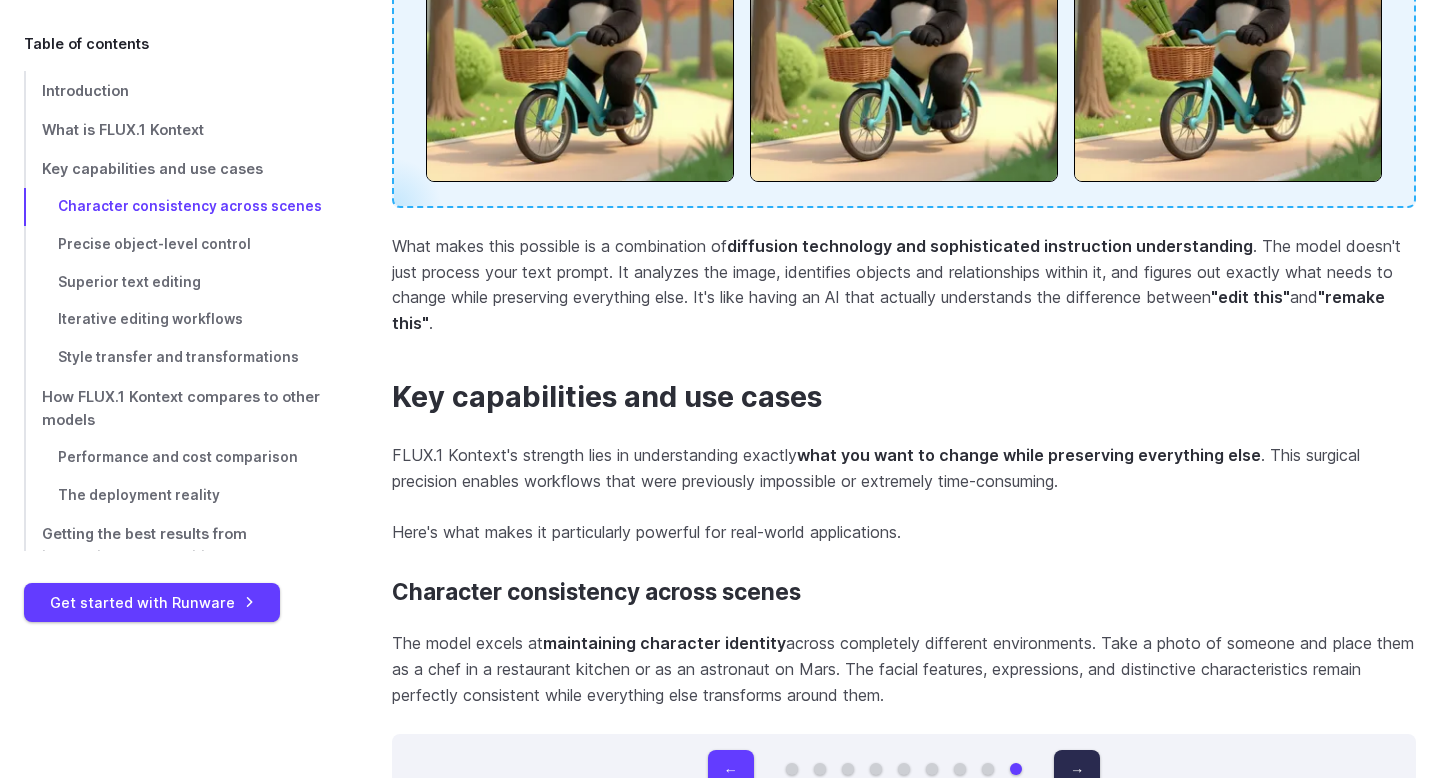 click on "→" at bounding box center (1077, 769) 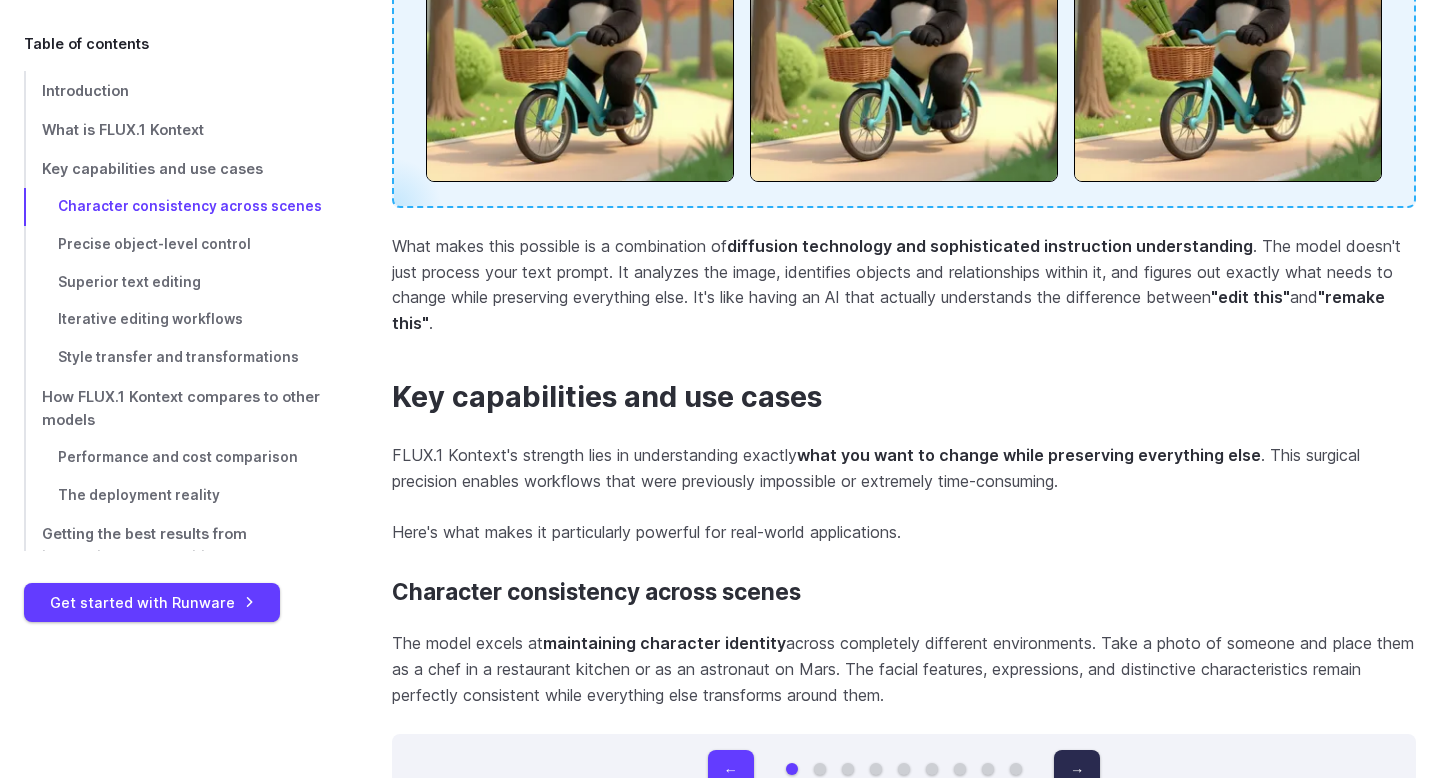 click on "→" at bounding box center (1077, 769) 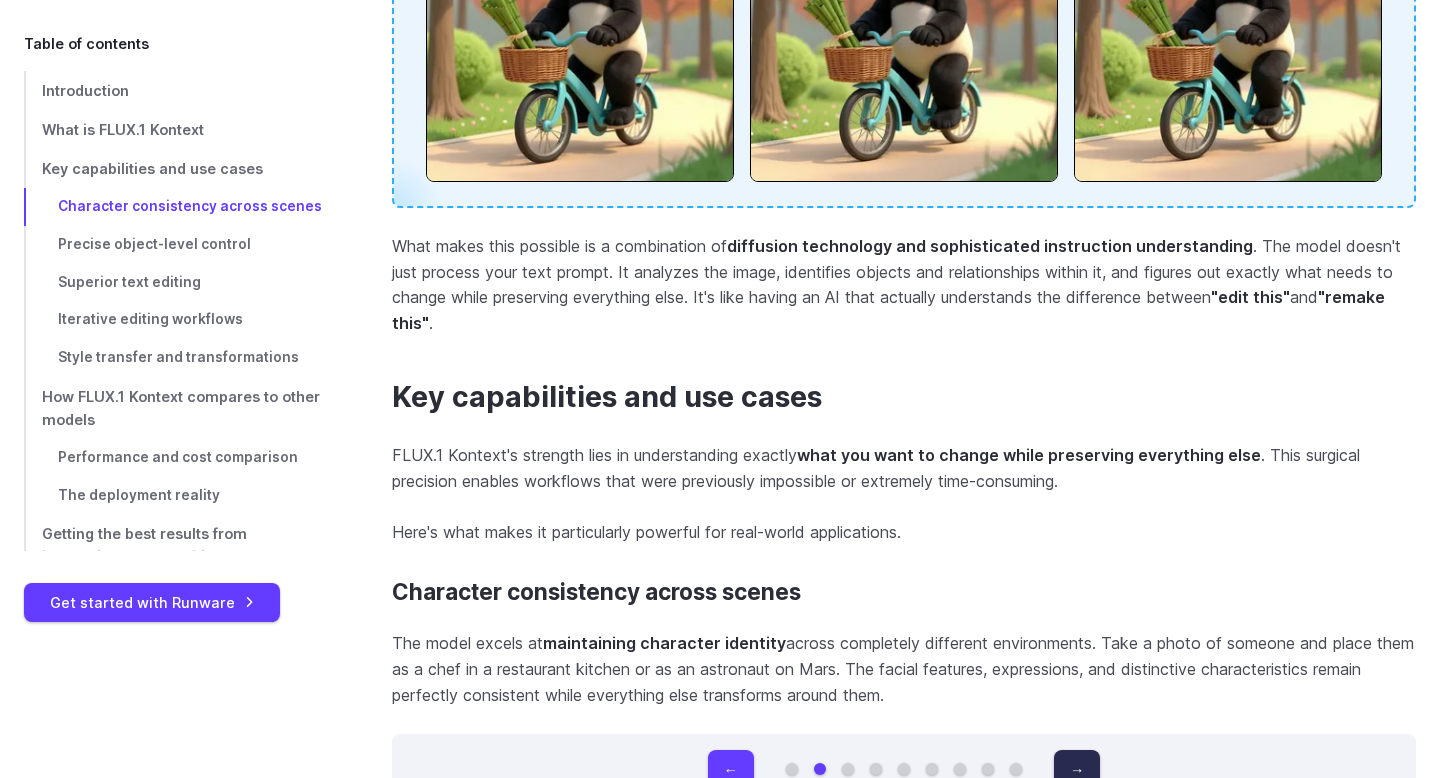 click on "→" at bounding box center (1077, 769) 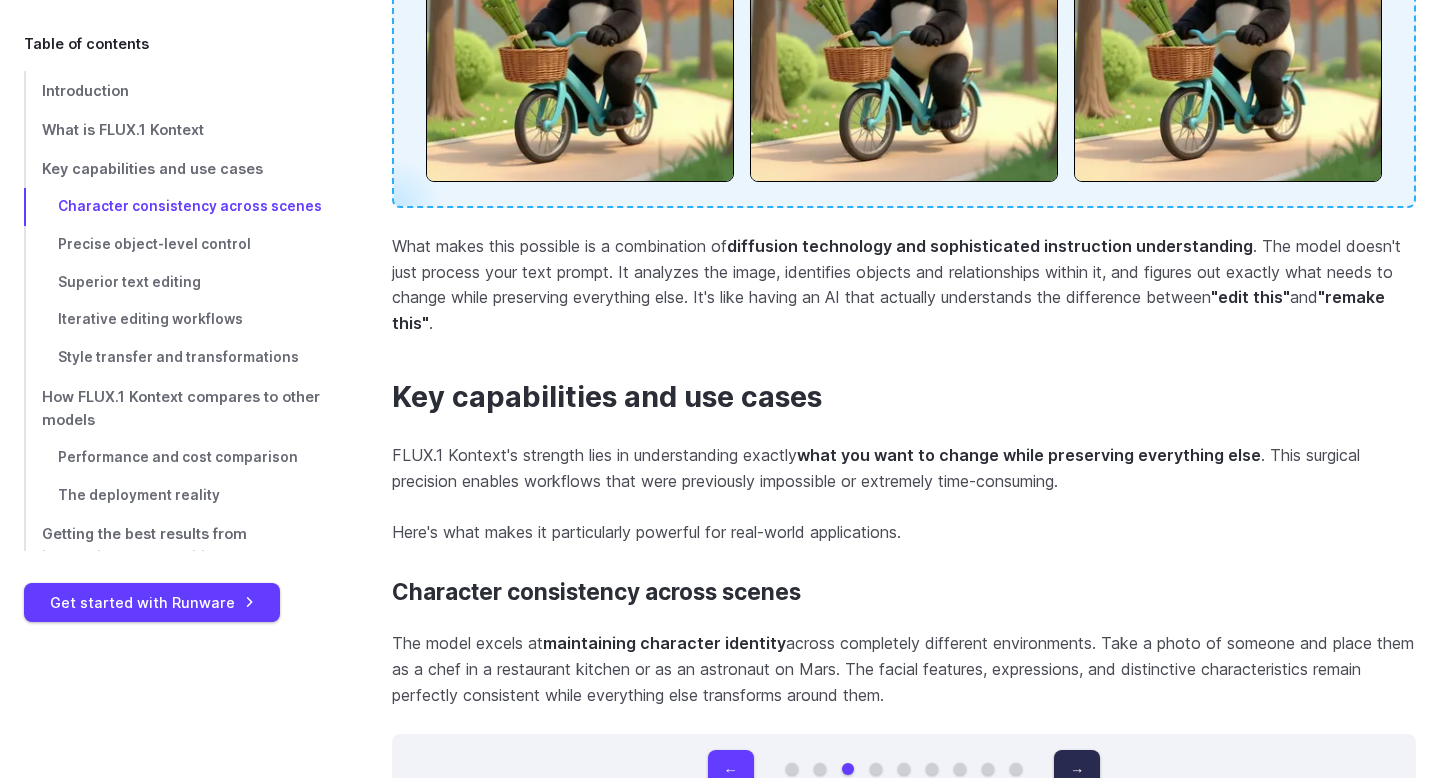click on "→" at bounding box center [1077, 769] 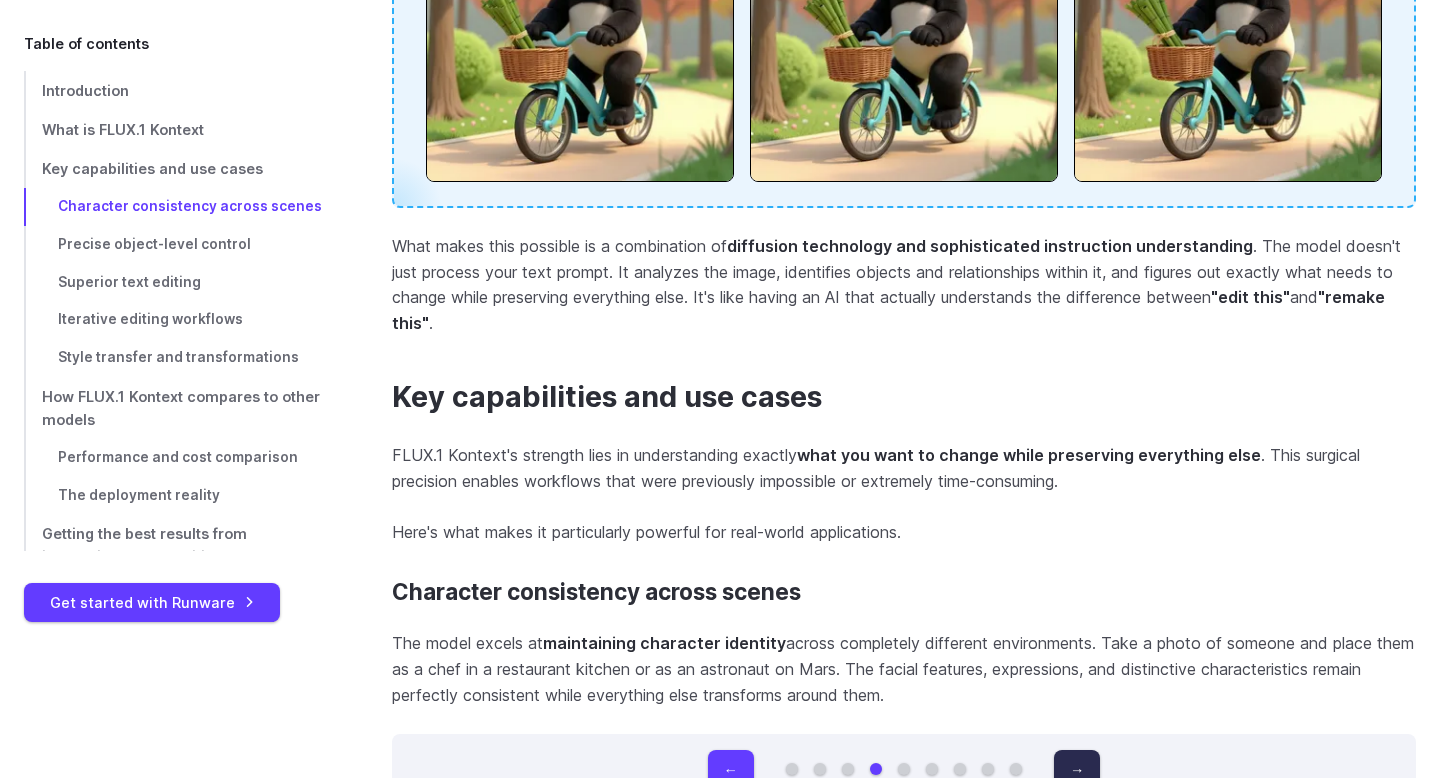 click on "→" at bounding box center [1077, 769] 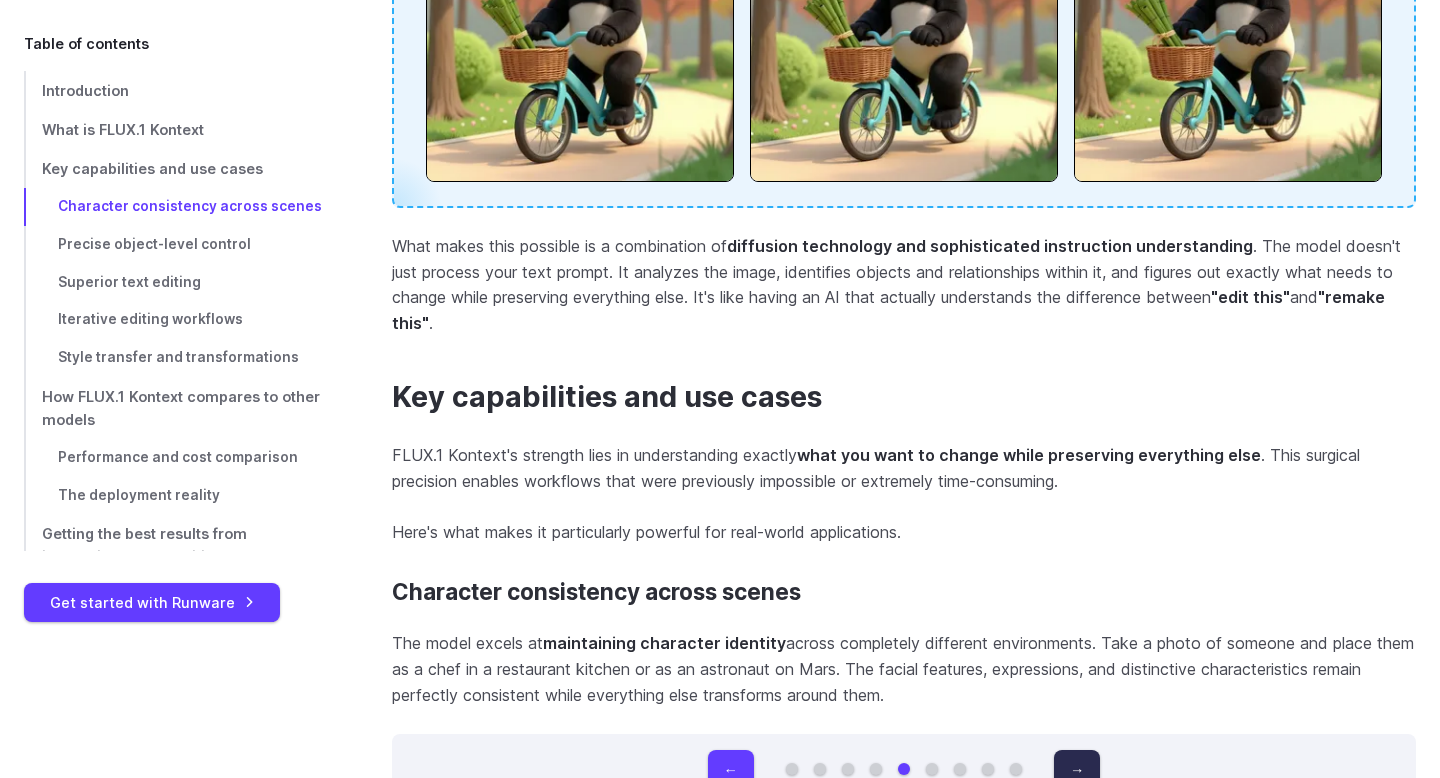 click on "→" at bounding box center [1077, 769] 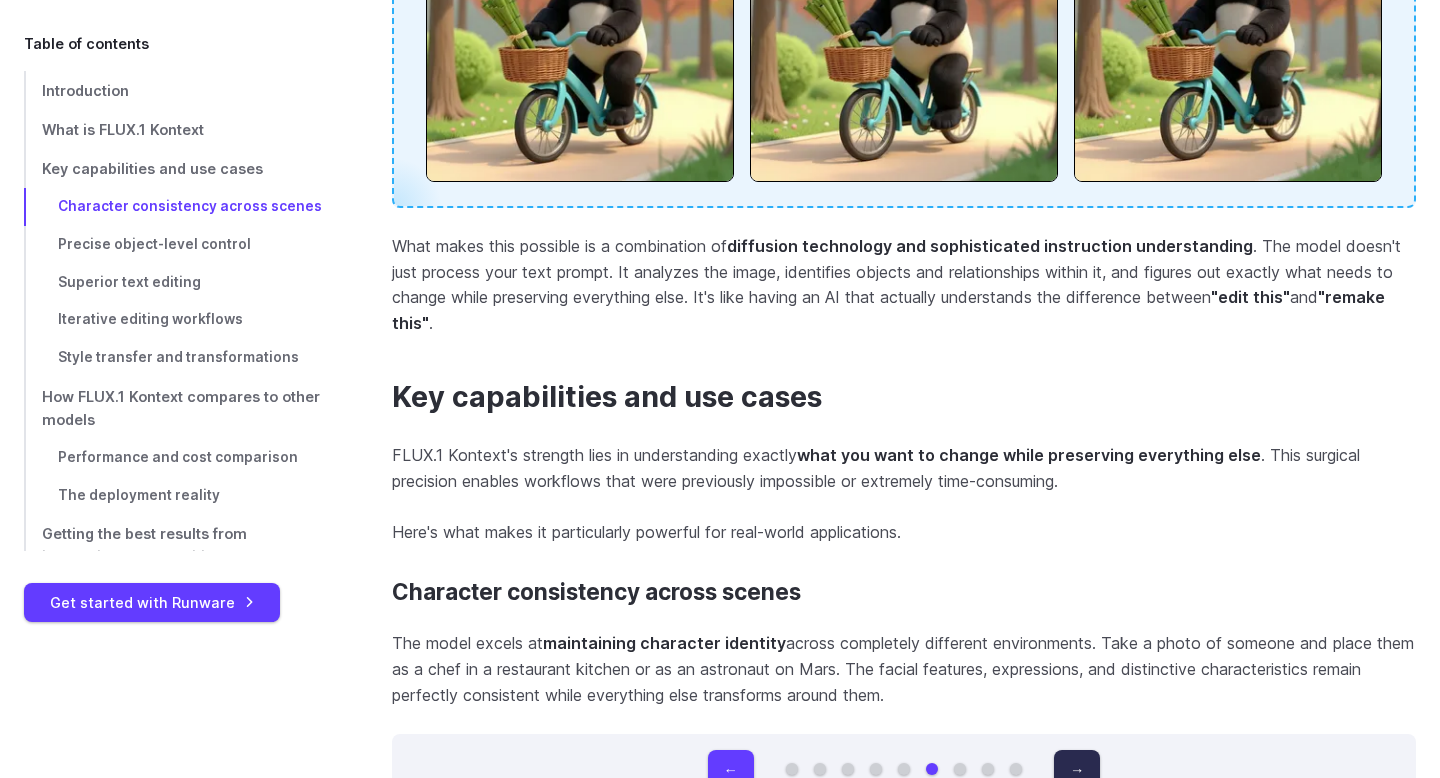 click on "→" at bounding box center [1077, 769] 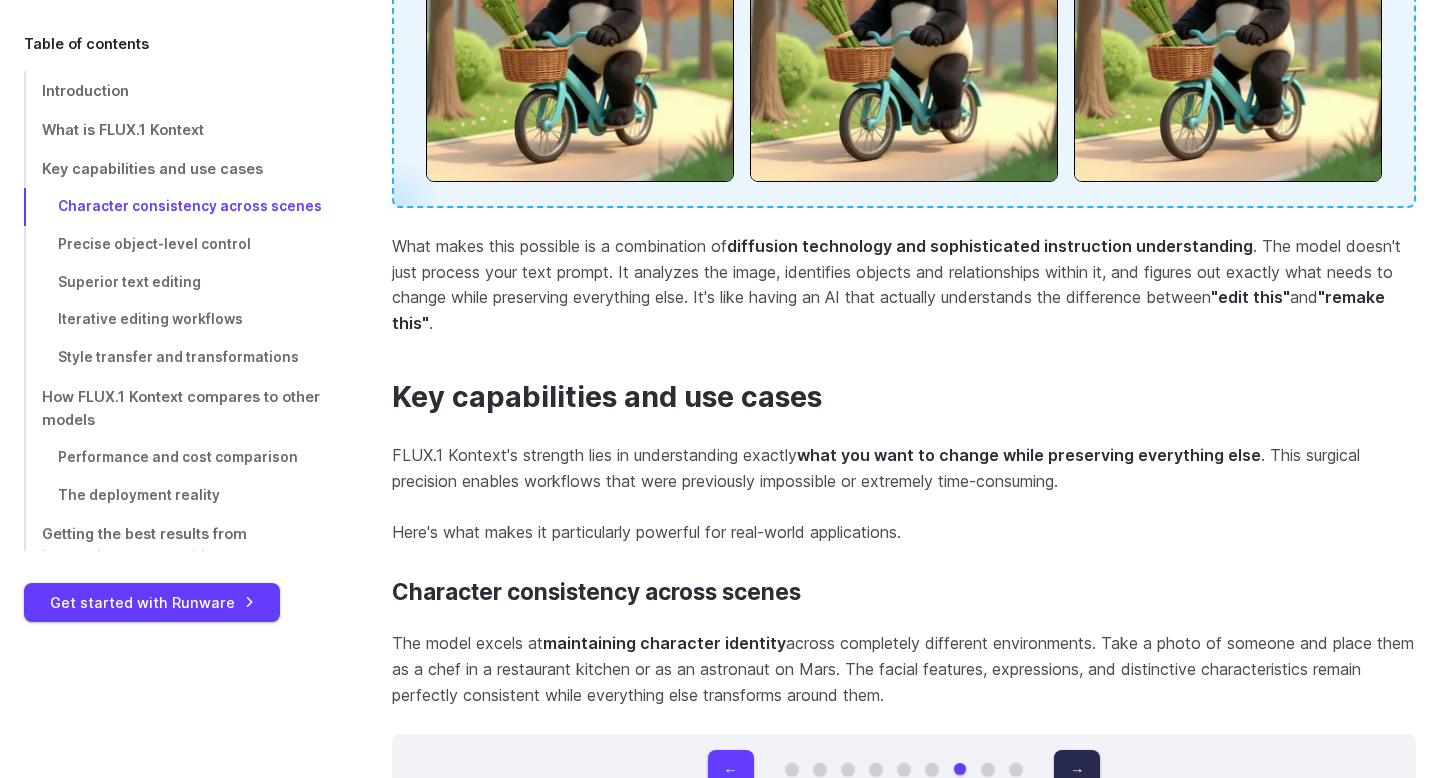 click on "→" at bounding box center [1077, 769] 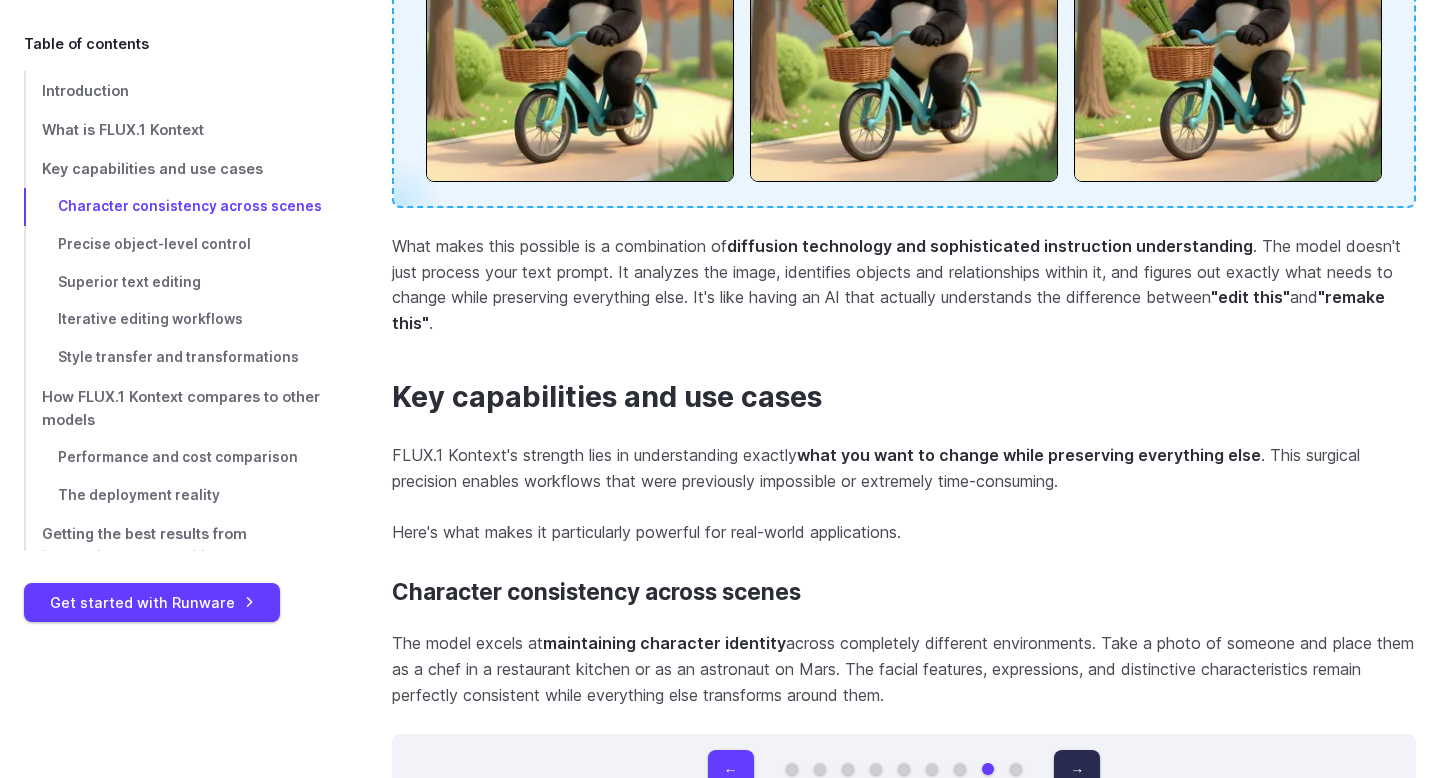 click on "→" at bounding box center [1077, 769] 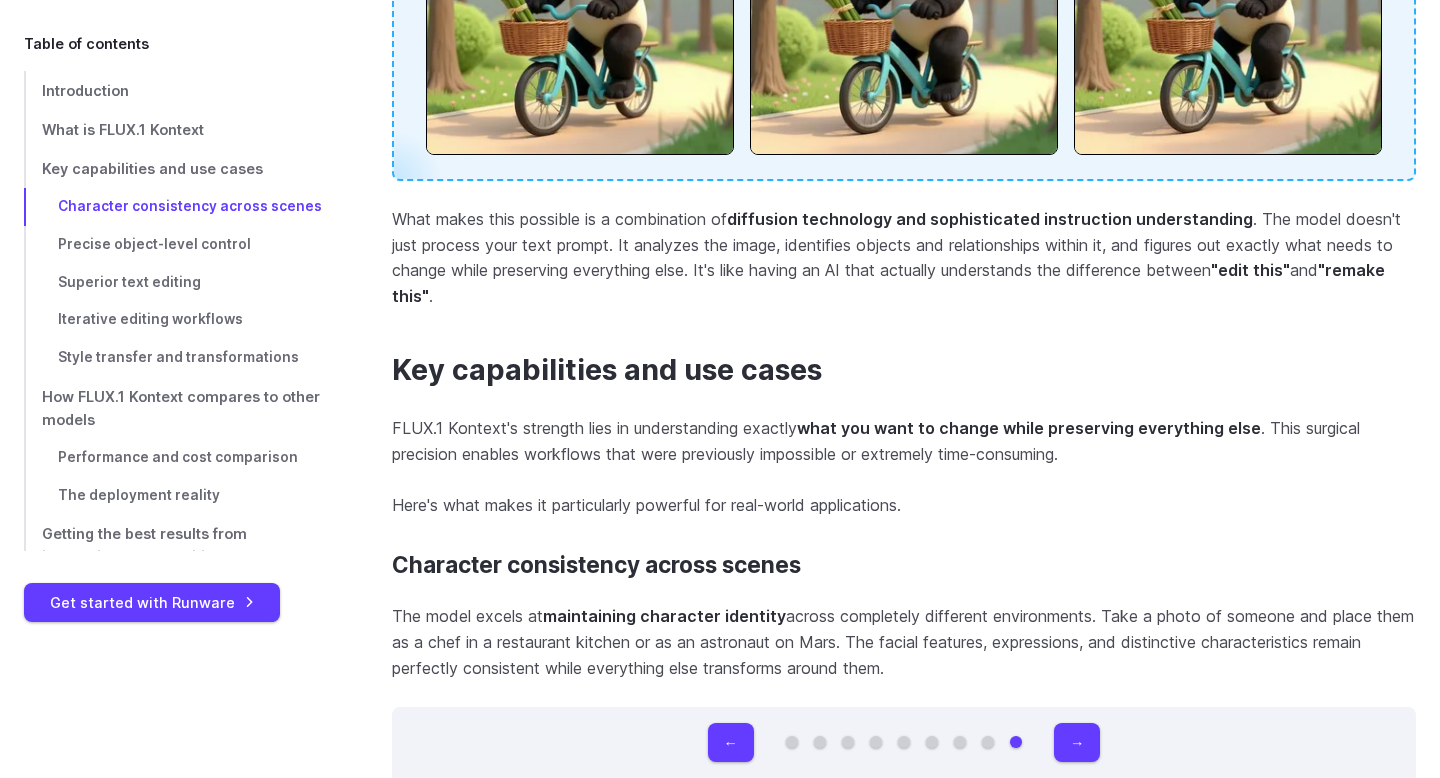 scroll, scrollTop: 5870, scrollLeft: 0, axis: vertical 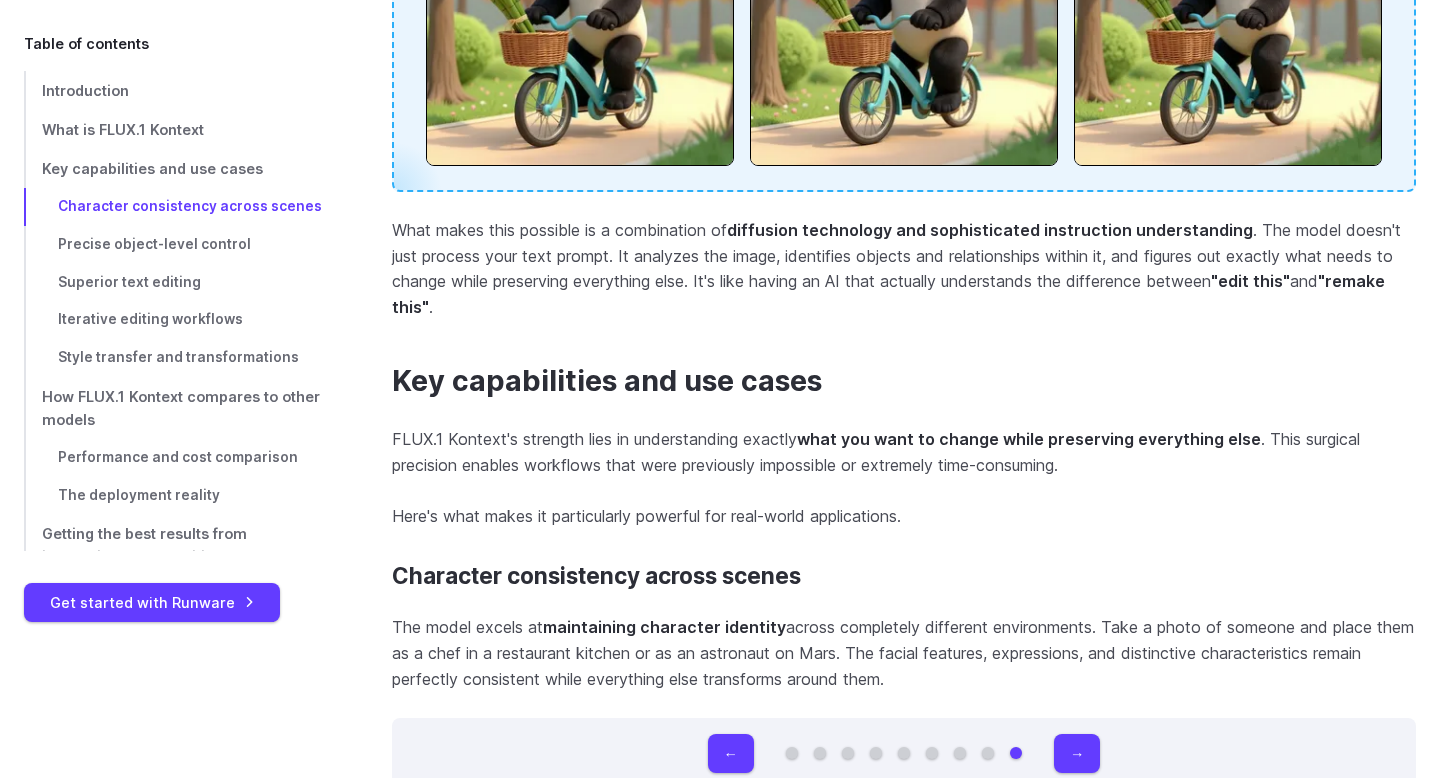 click at bounding box center [792, 753] 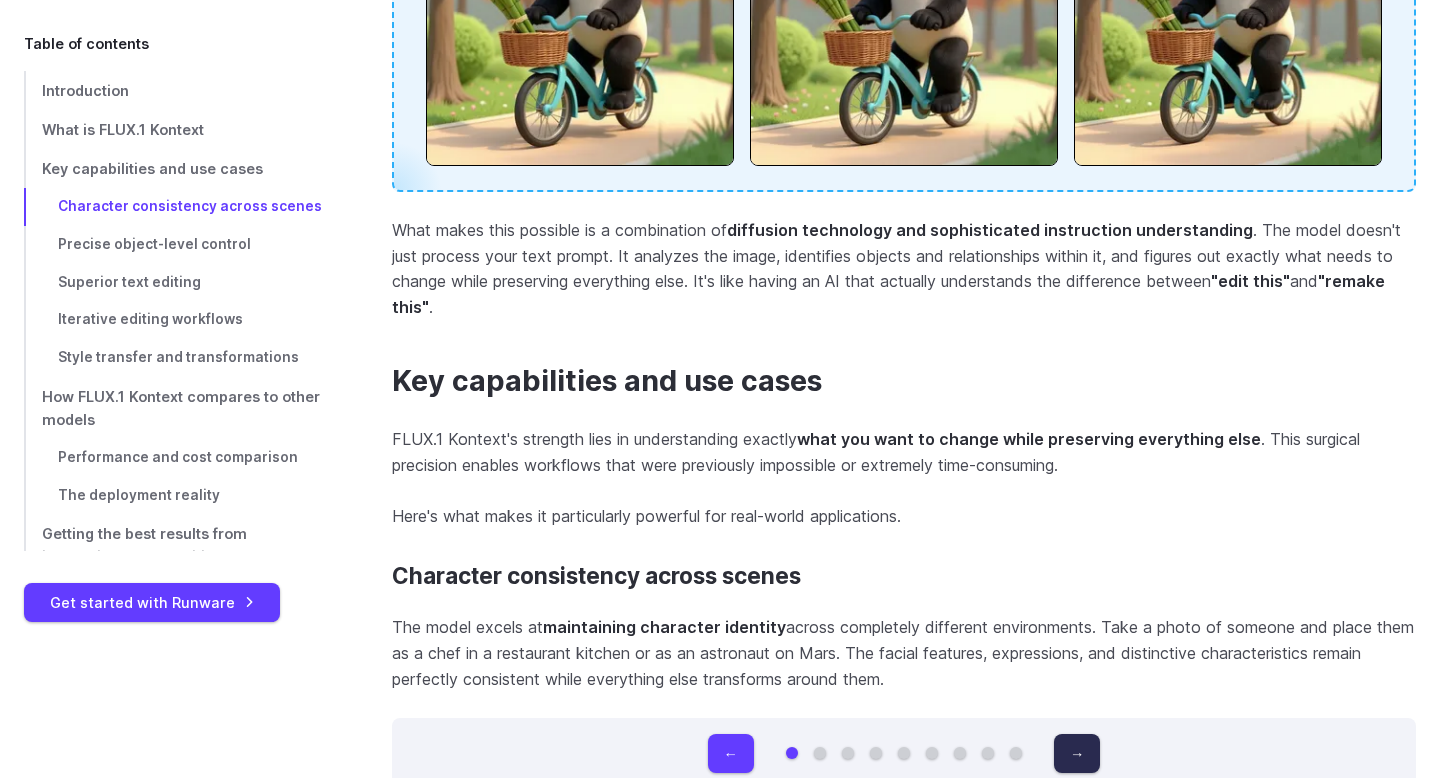click on "→" at bounding box center (1077, 753) 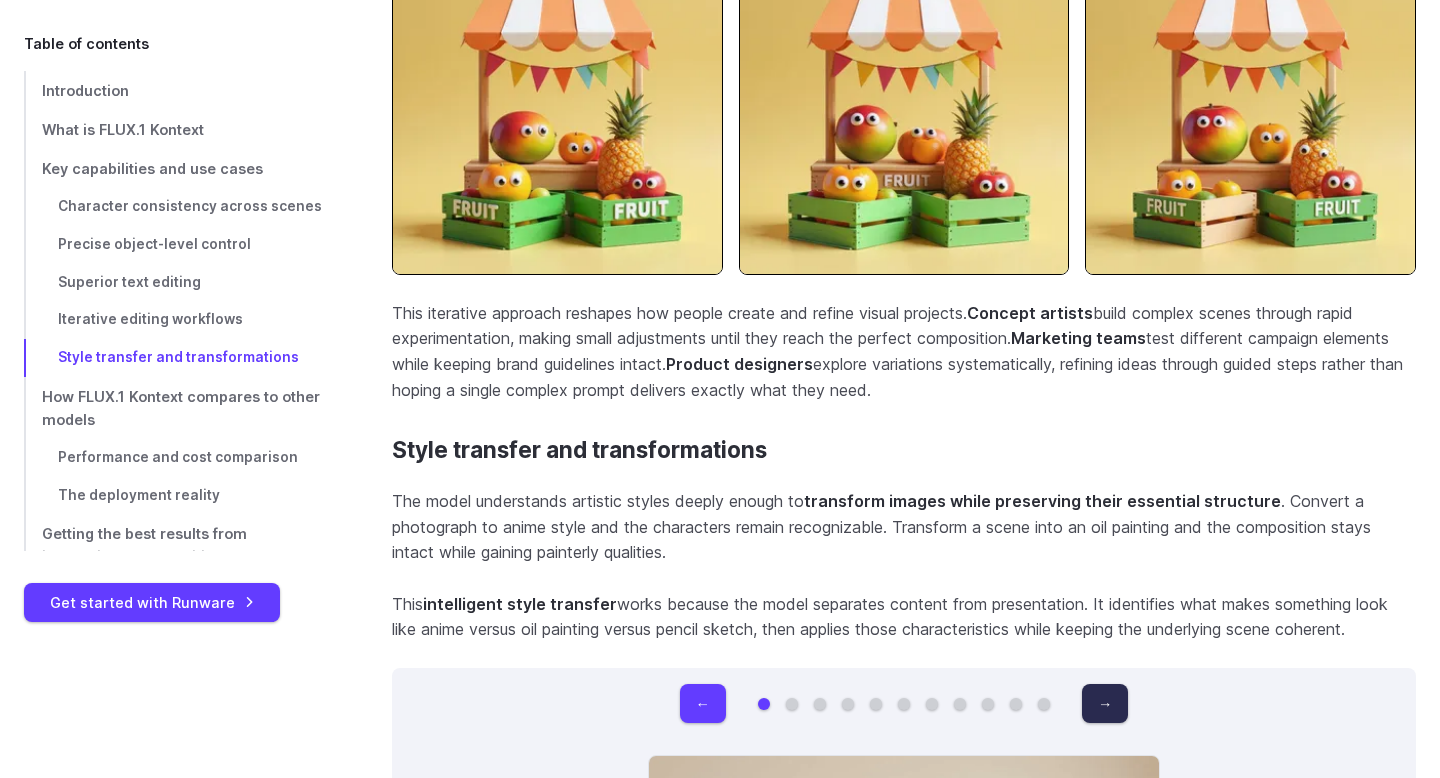 scroll, scrollTop: 13258, scrollLeft: 0, axis: vertical 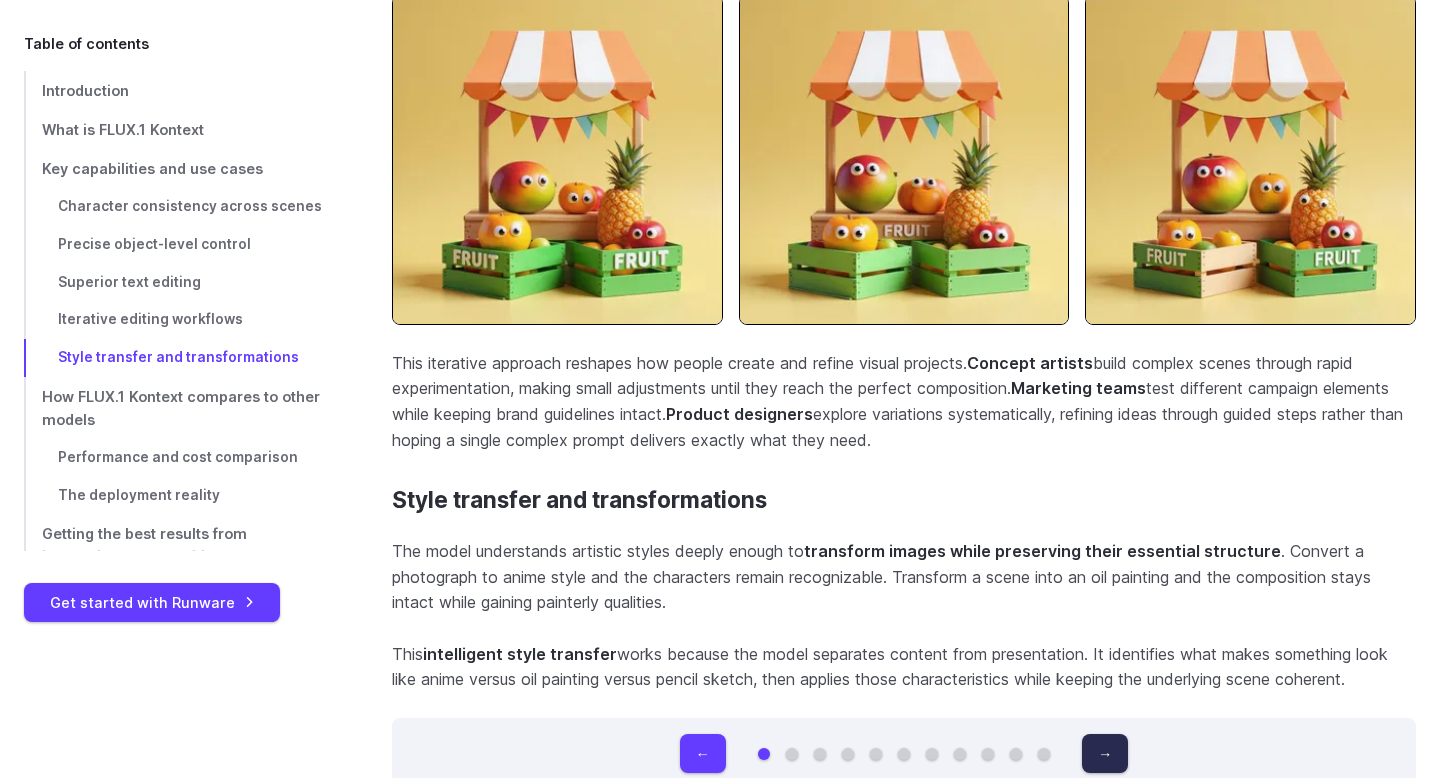 click on "→" at bounding box center (1105, 753) 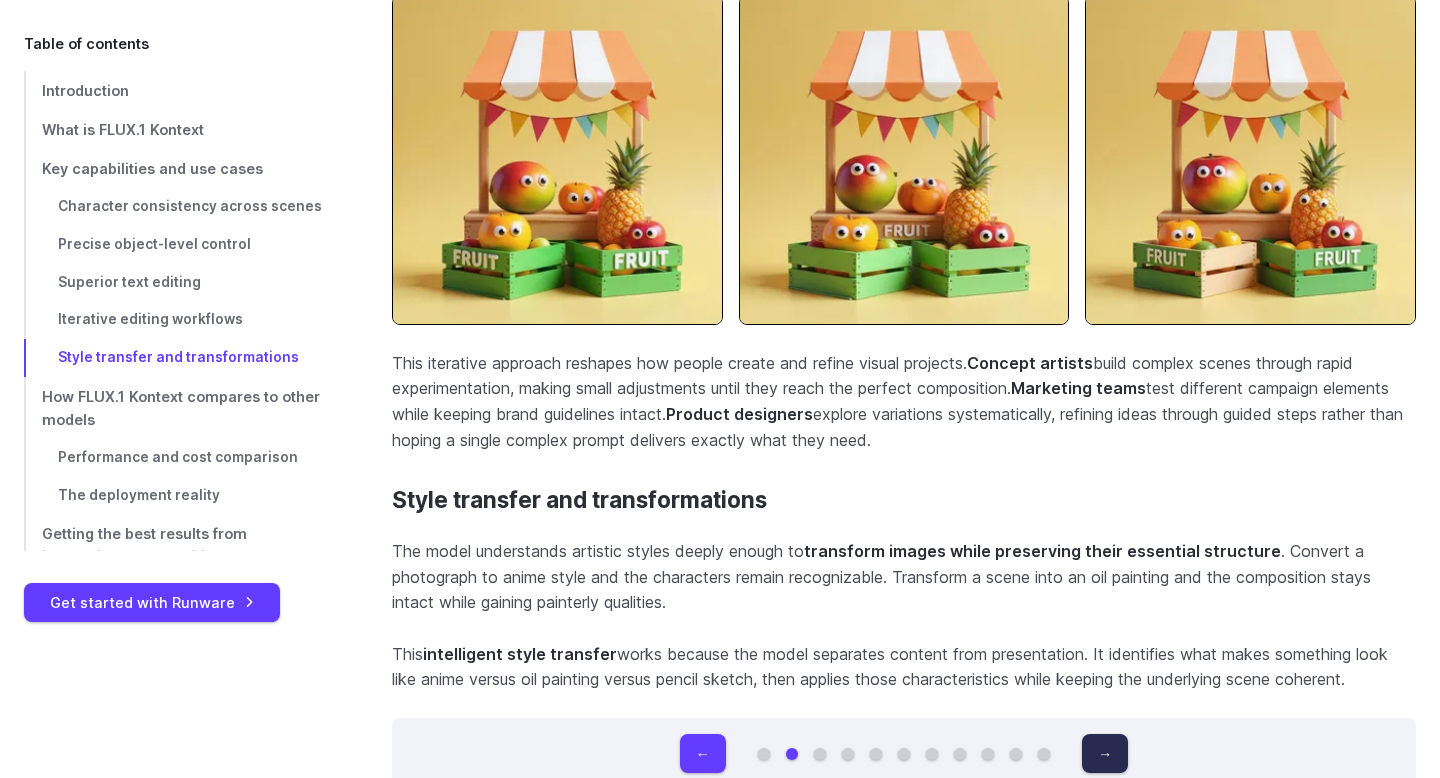 click on "→" at bounding box center [1105, 753] 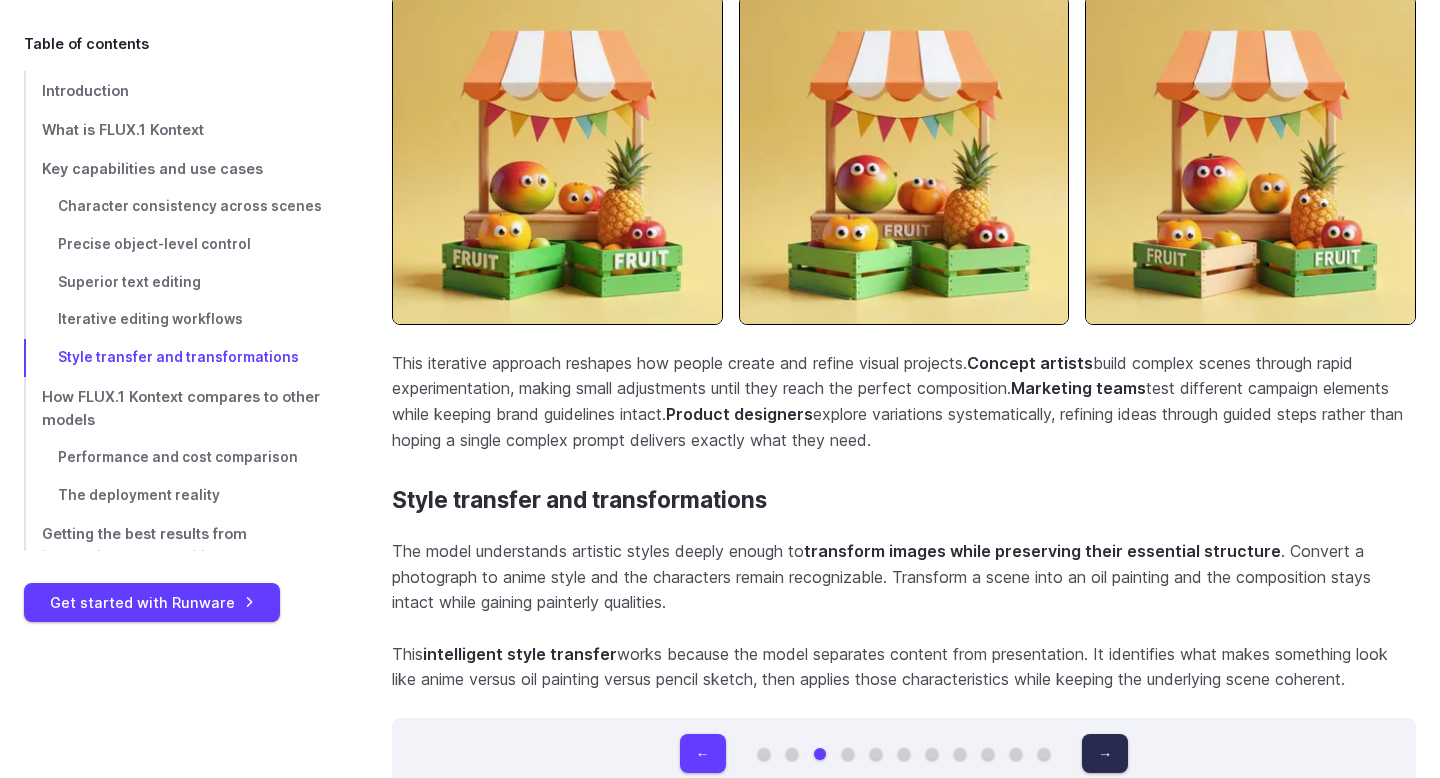 click on "→" at bounding box center (1105, 753) 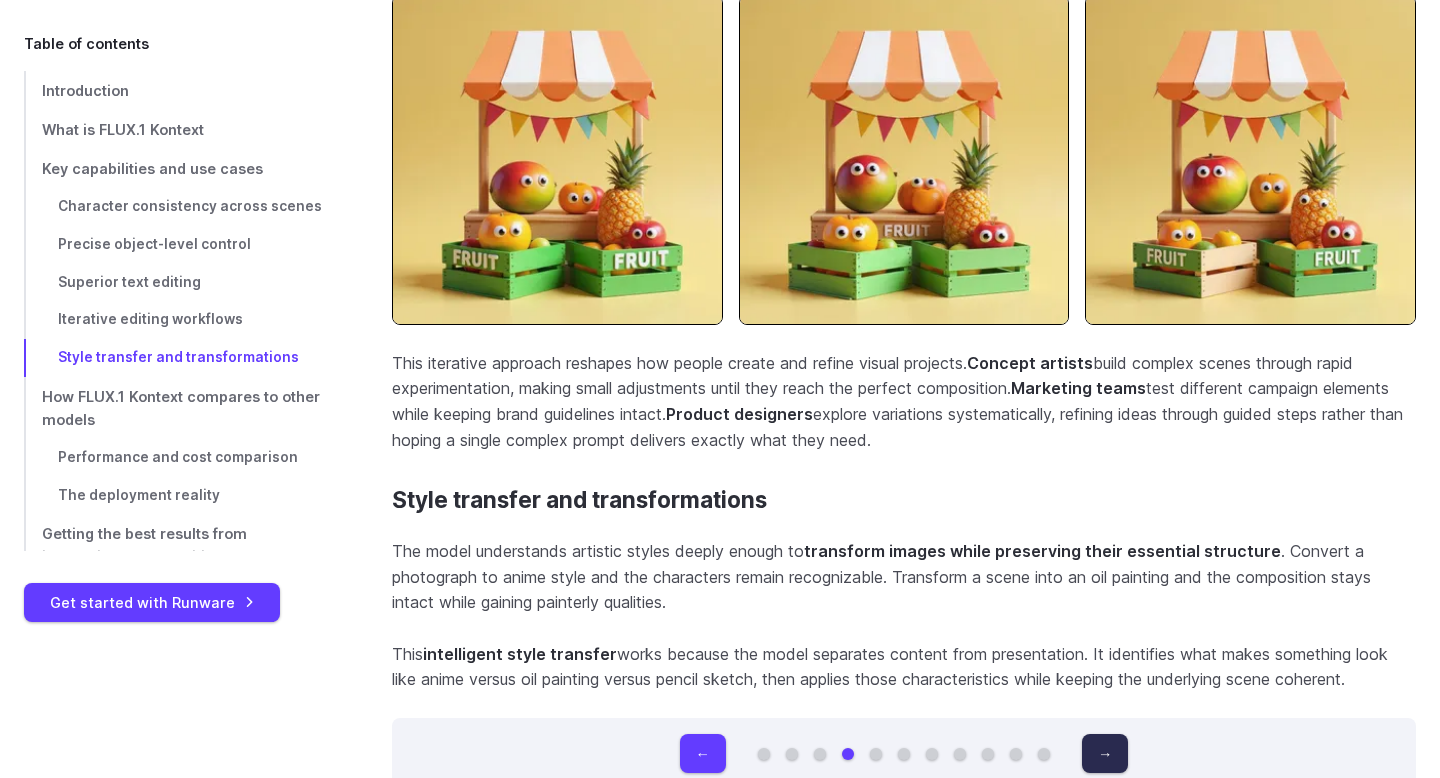 click on "→" at bounding box center [1105, 753] 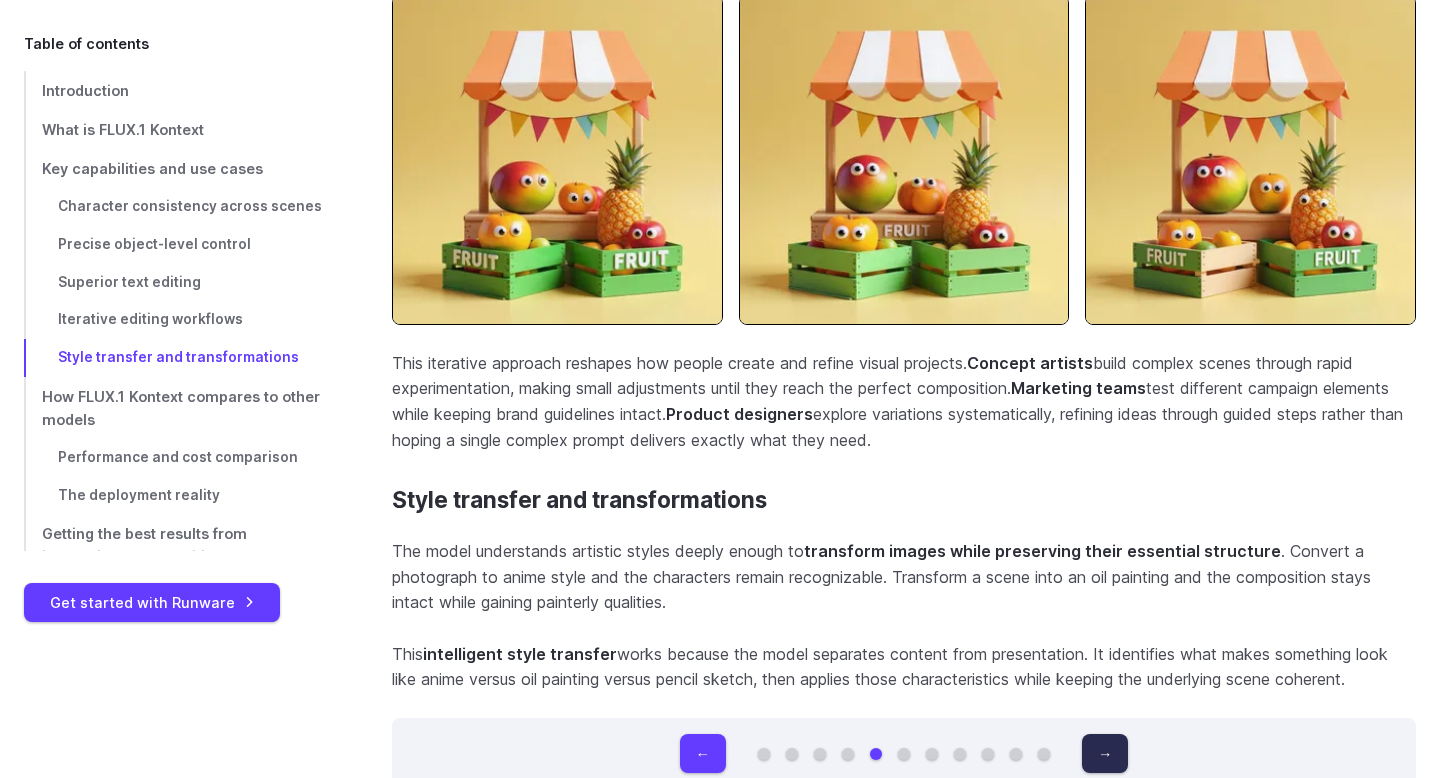 click on "→" at bounding box center [1105, 753] 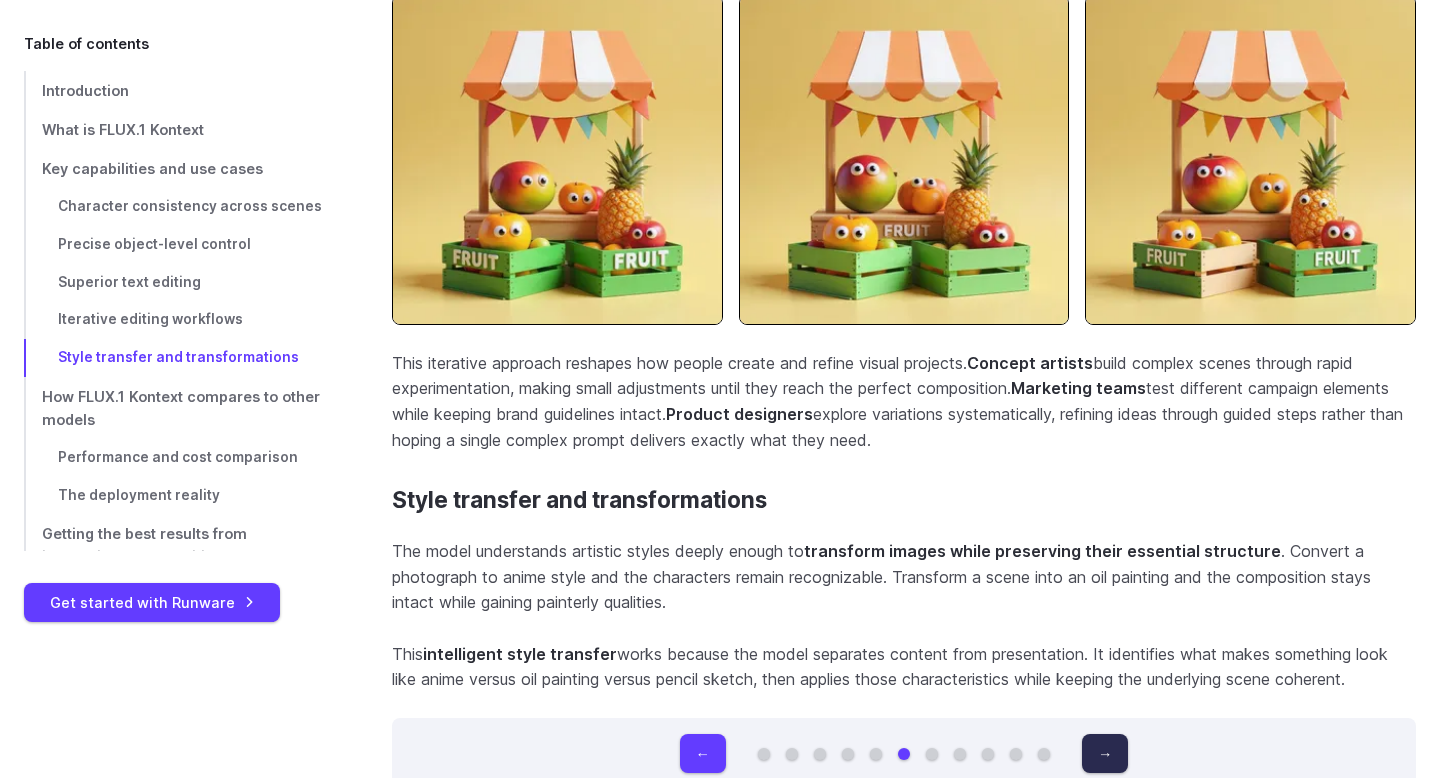 click on "→" at bounding box center (1105, 753) 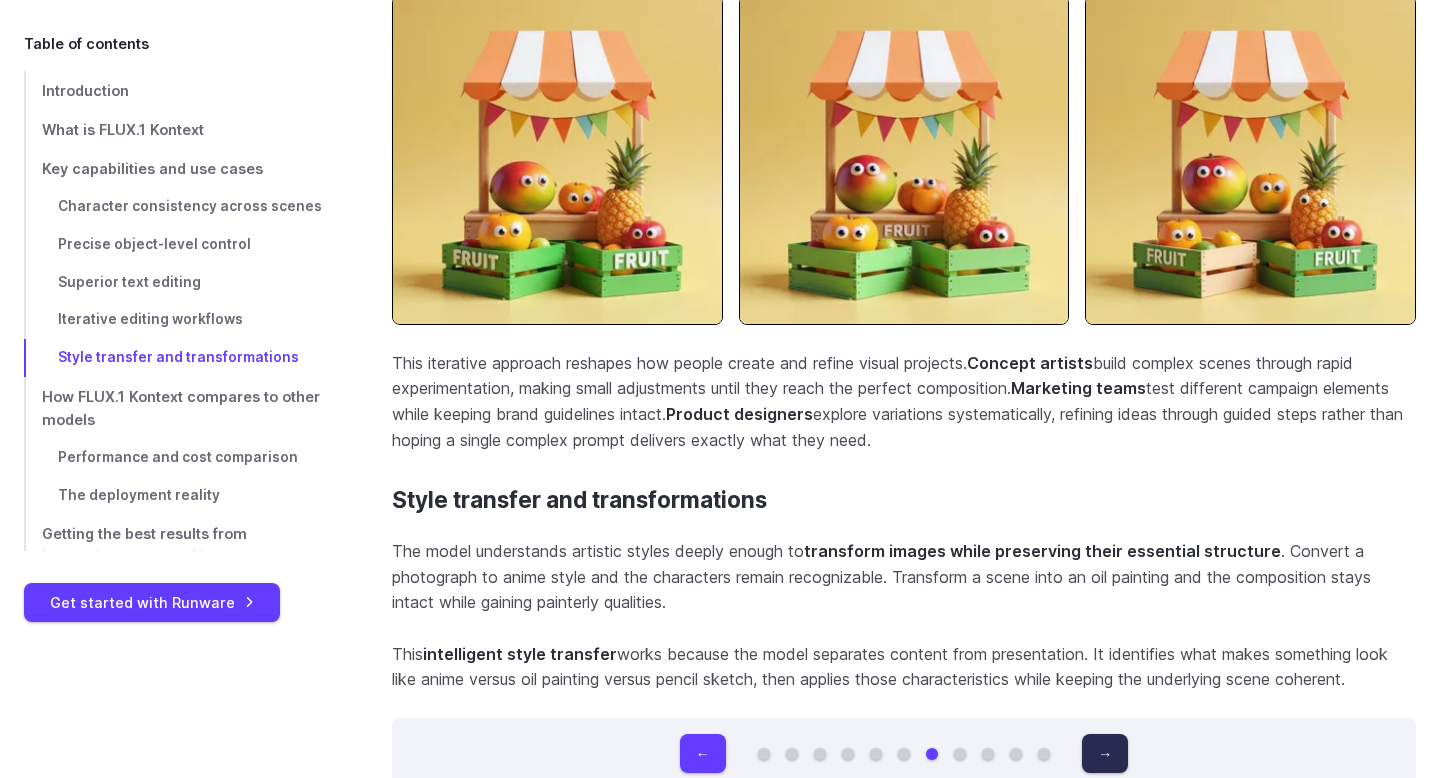 click on "→" at bounding box center [1105, 753] 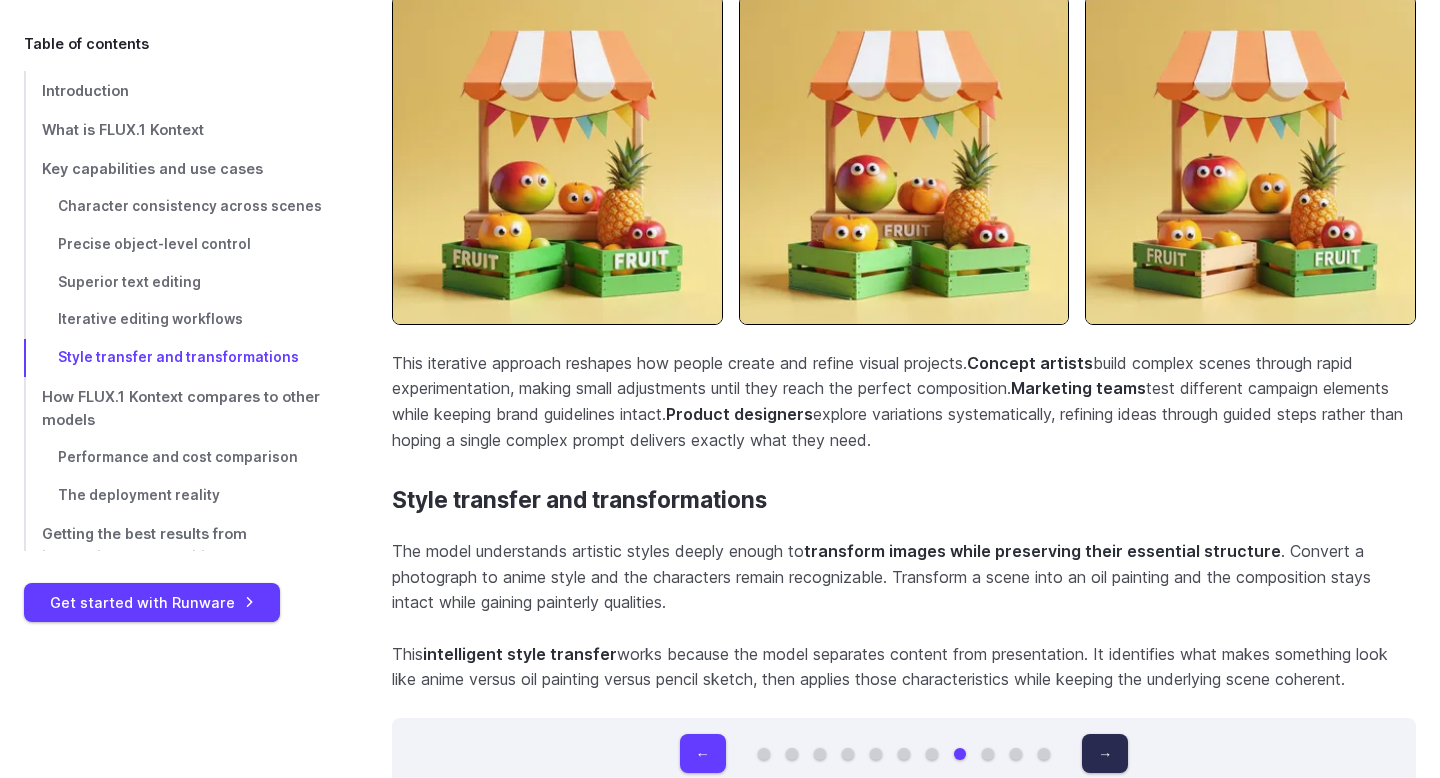 click on "→" at bounding box center (1105, 753) 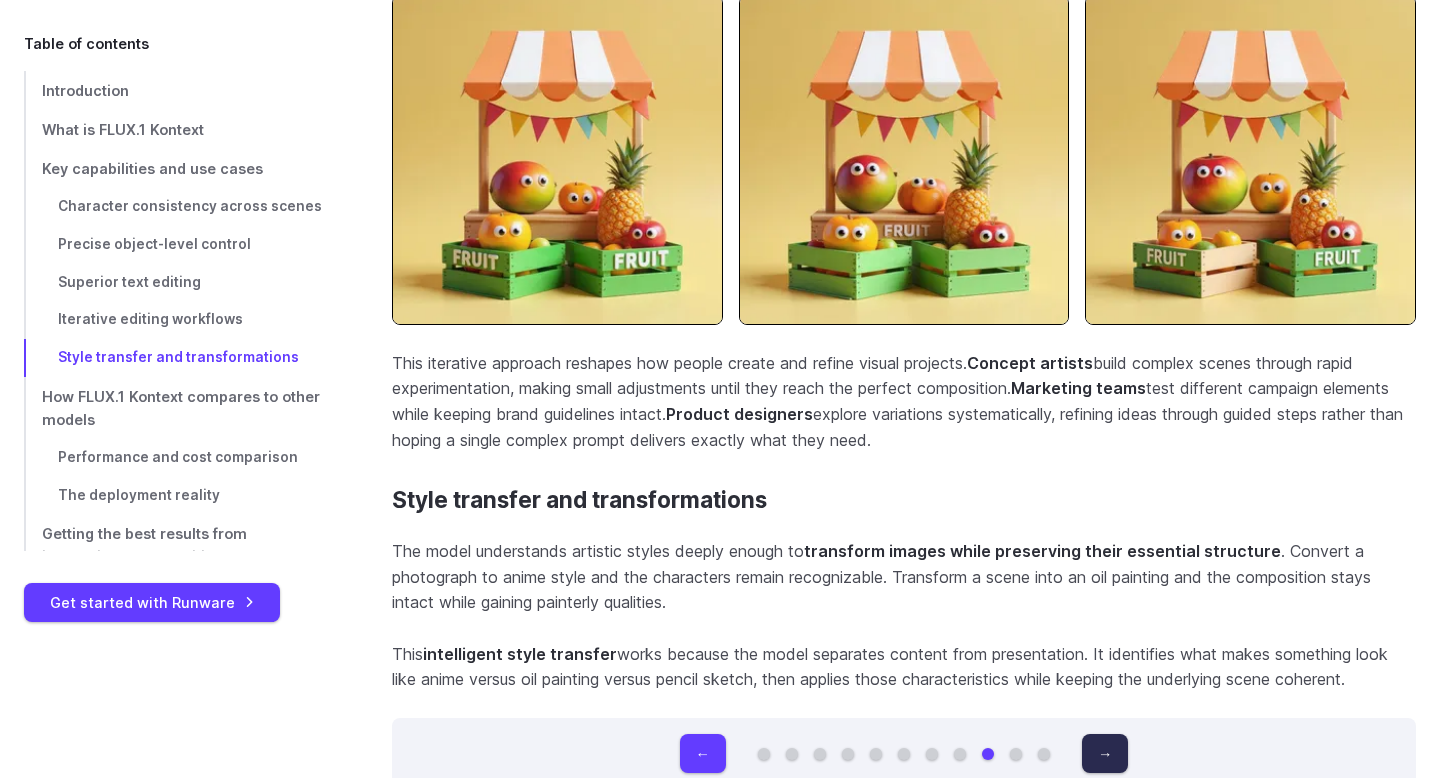 click on "→" at bounding box center [1105, 753] 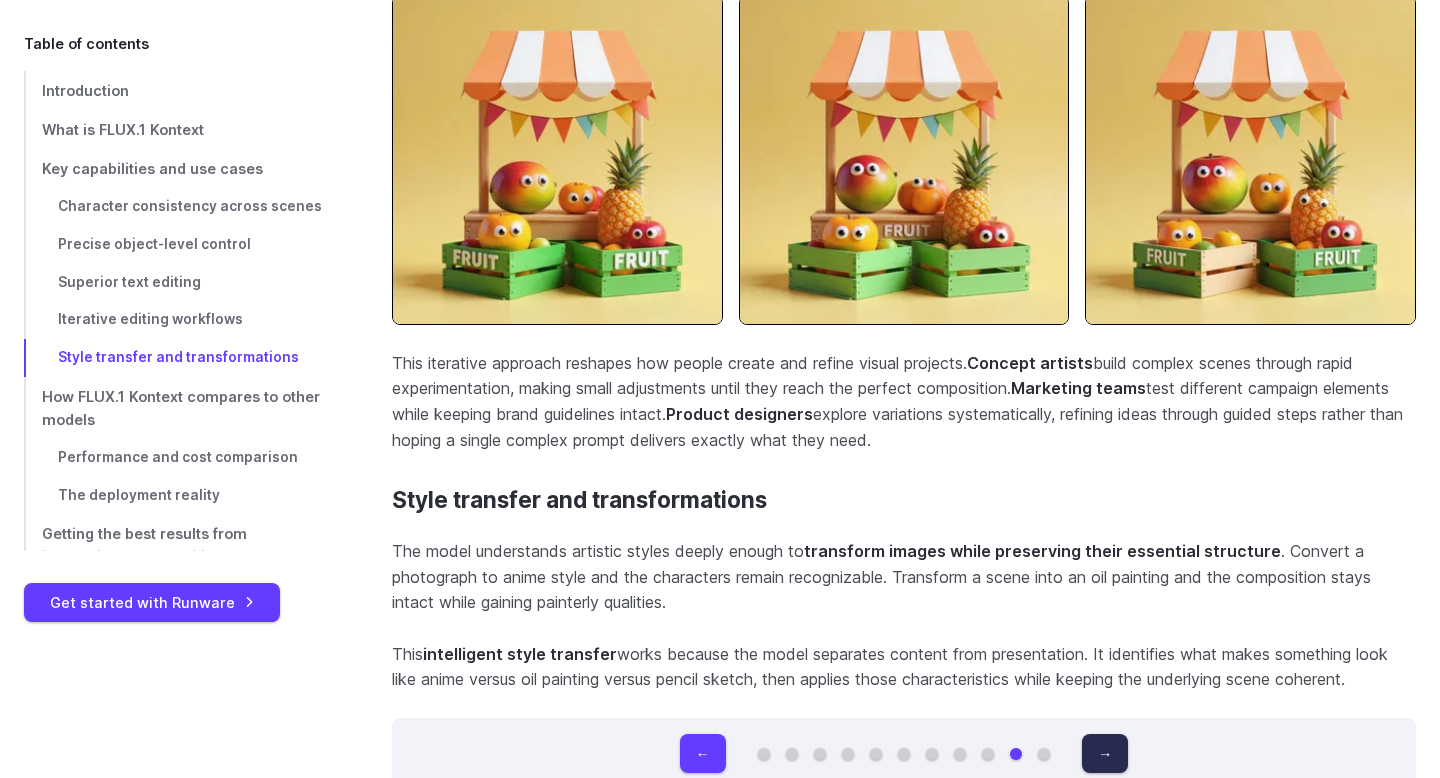 click on "→" at bounding box center [1105, 753] 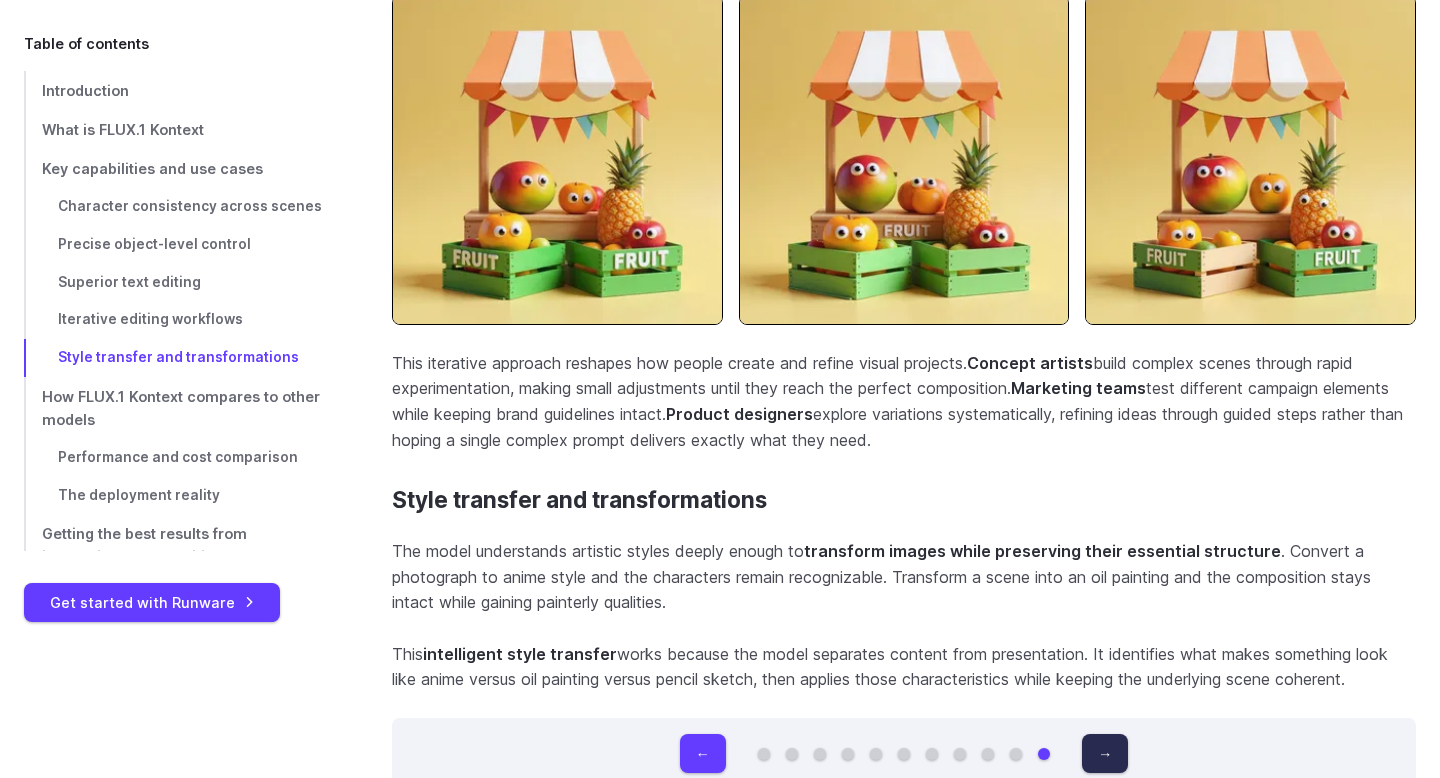 click on "→" at bounding box center [1105, 753] 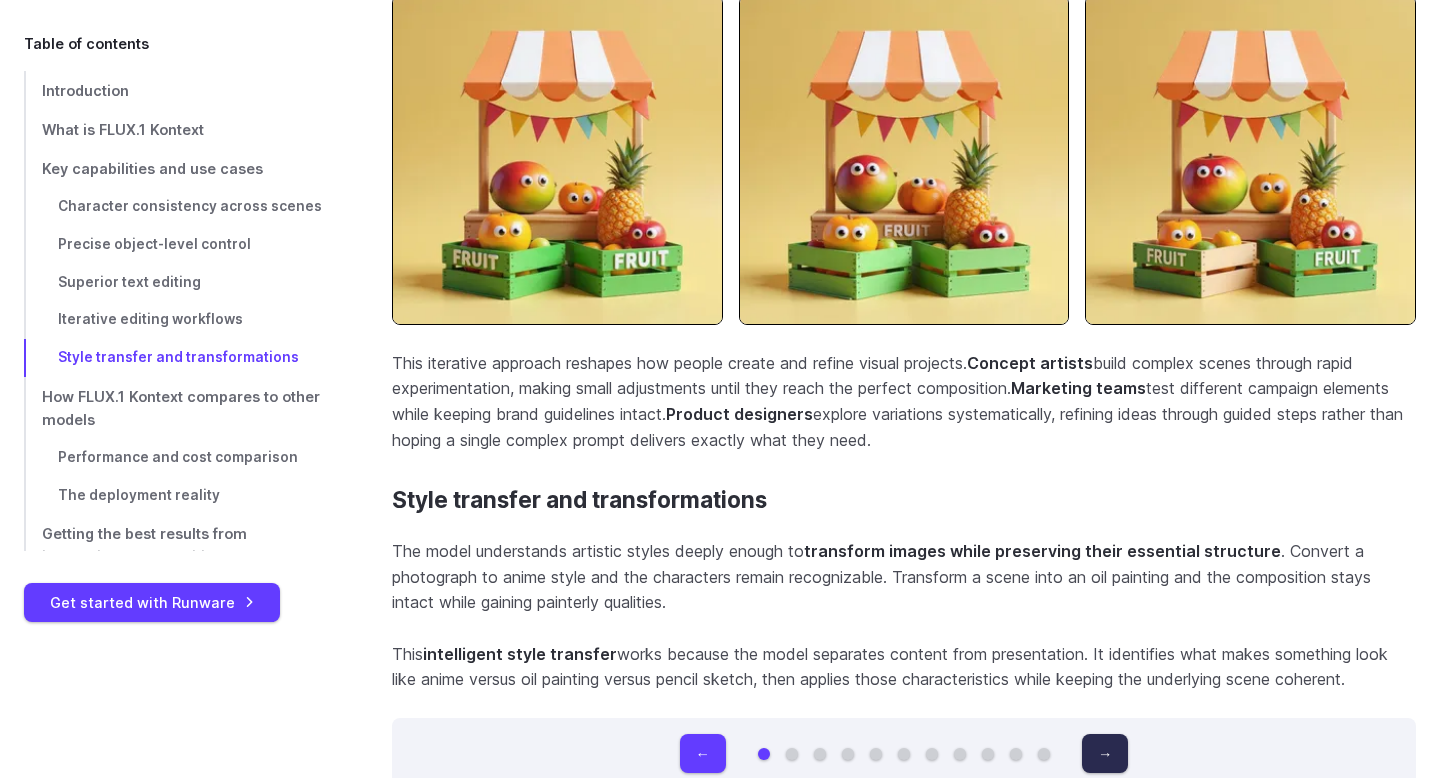 click on "→" at bounding box center (1105, 753) 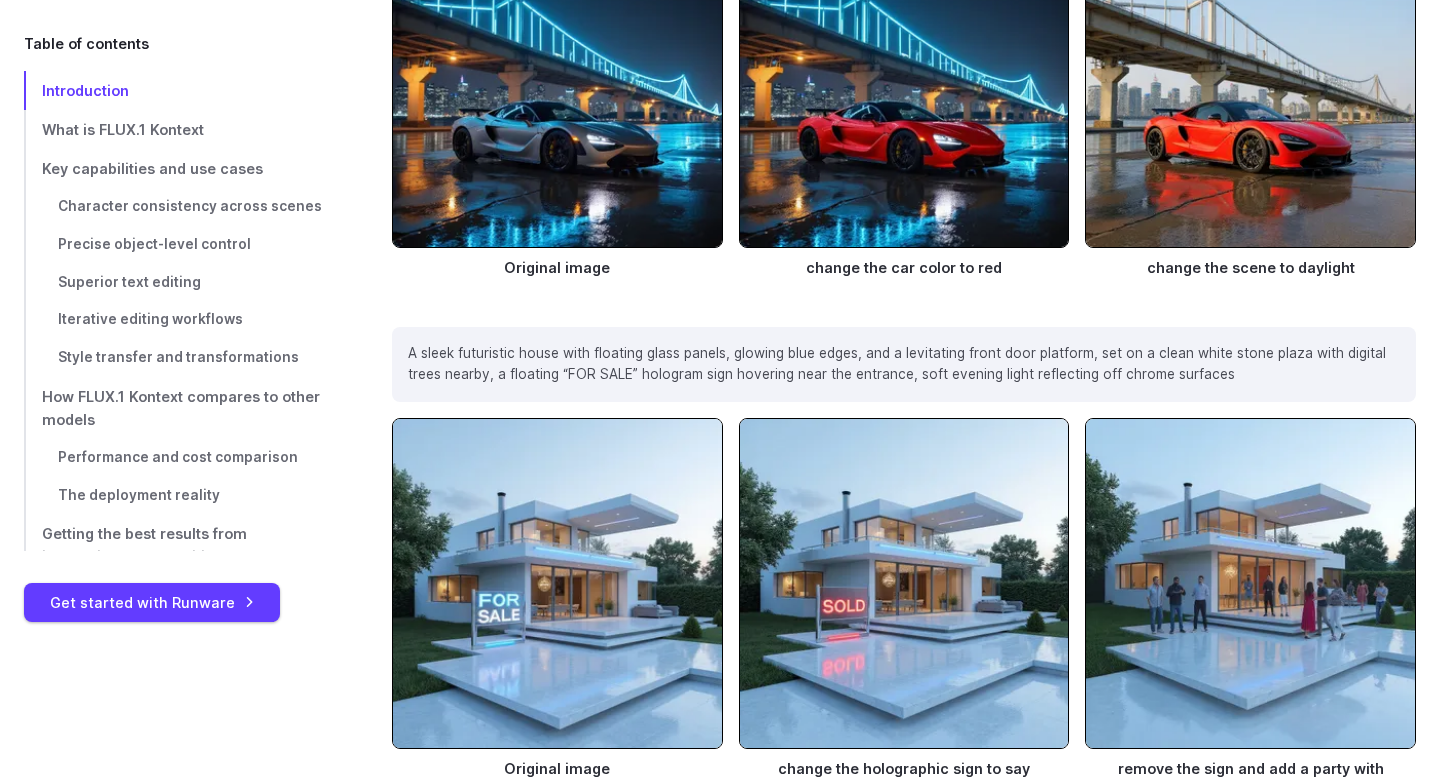 scroll, scrollTop: 1369, scrollLeft: 0, axis: vertical 